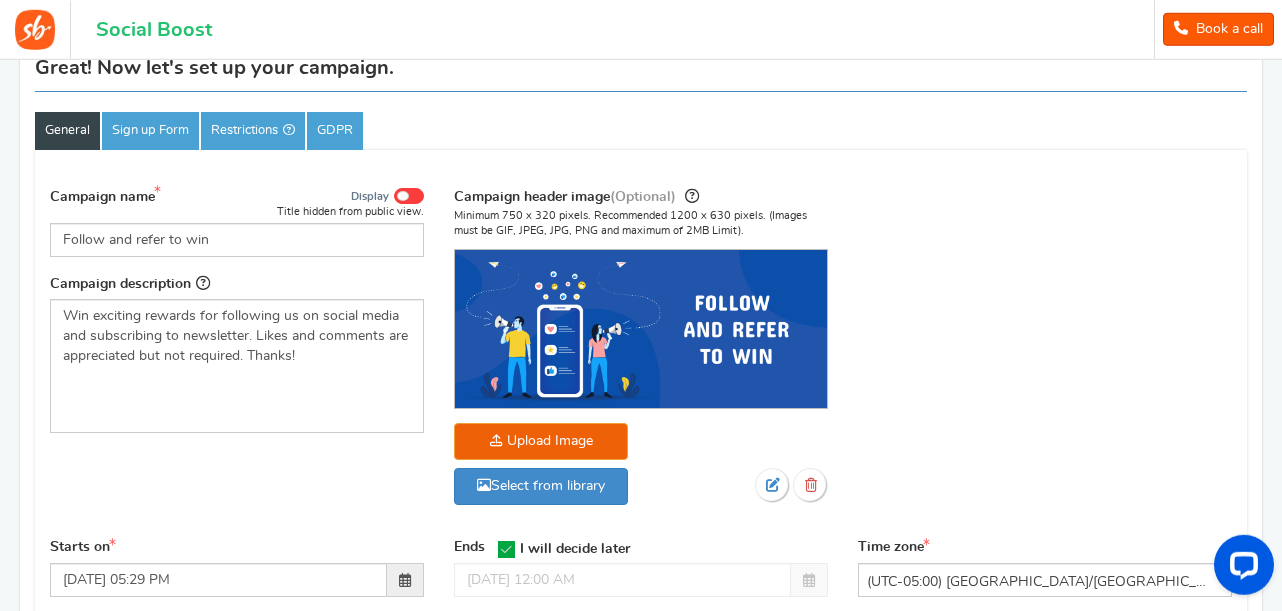 scroll, scrollTop: 204, scrollLeft: 0, axis: vertical 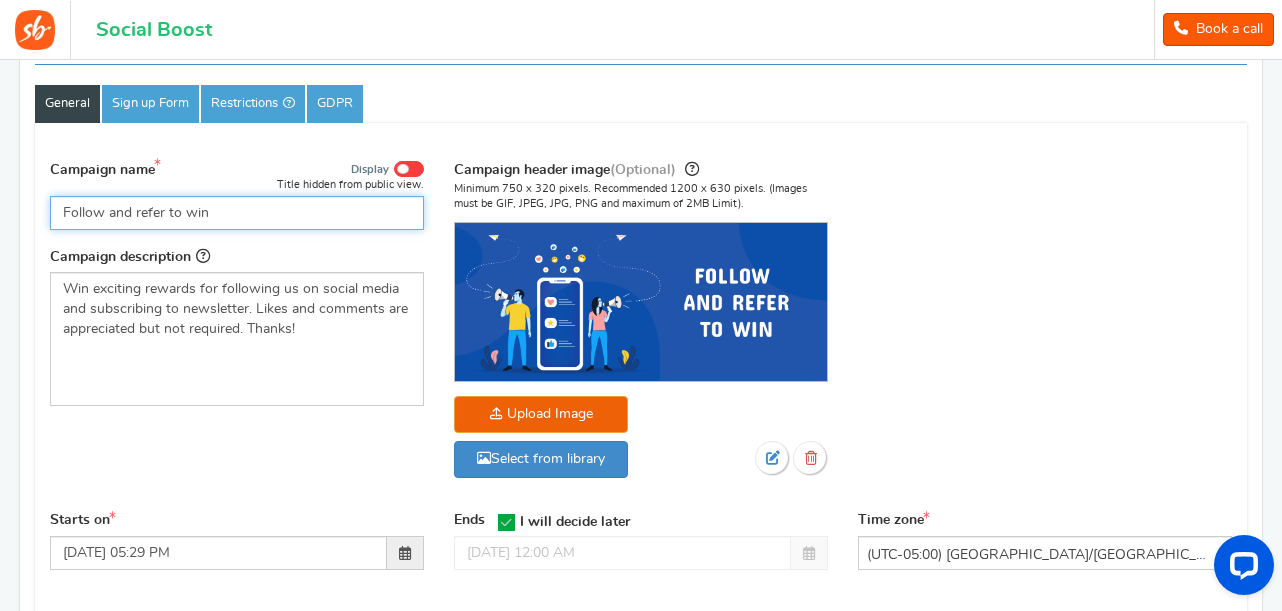 click on "Follow and refer to win" at bounding box center (237, 213) 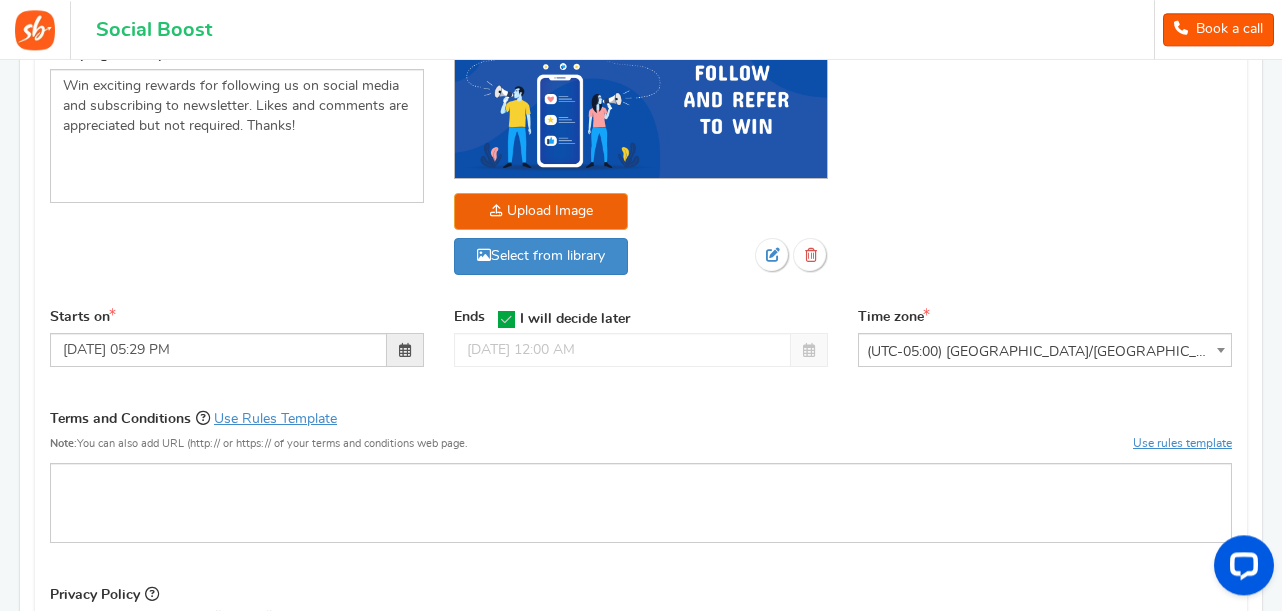 scroll, scrollTop: 408, scrollLeft: 0, axis: vertical 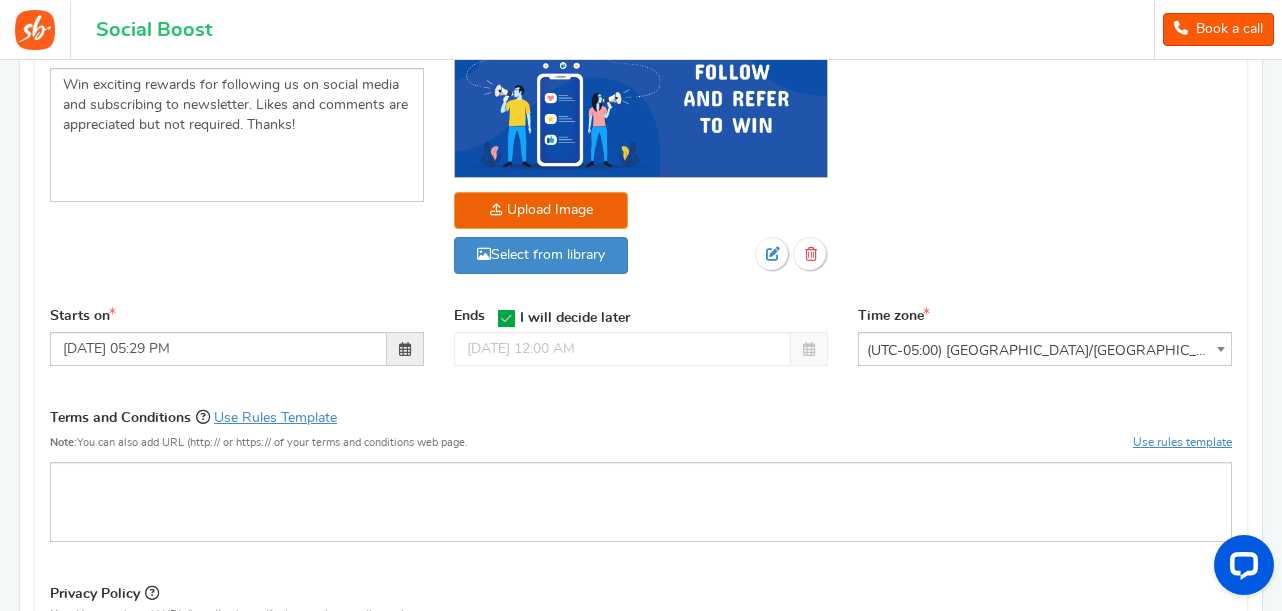click at bounding box center [405, 349] 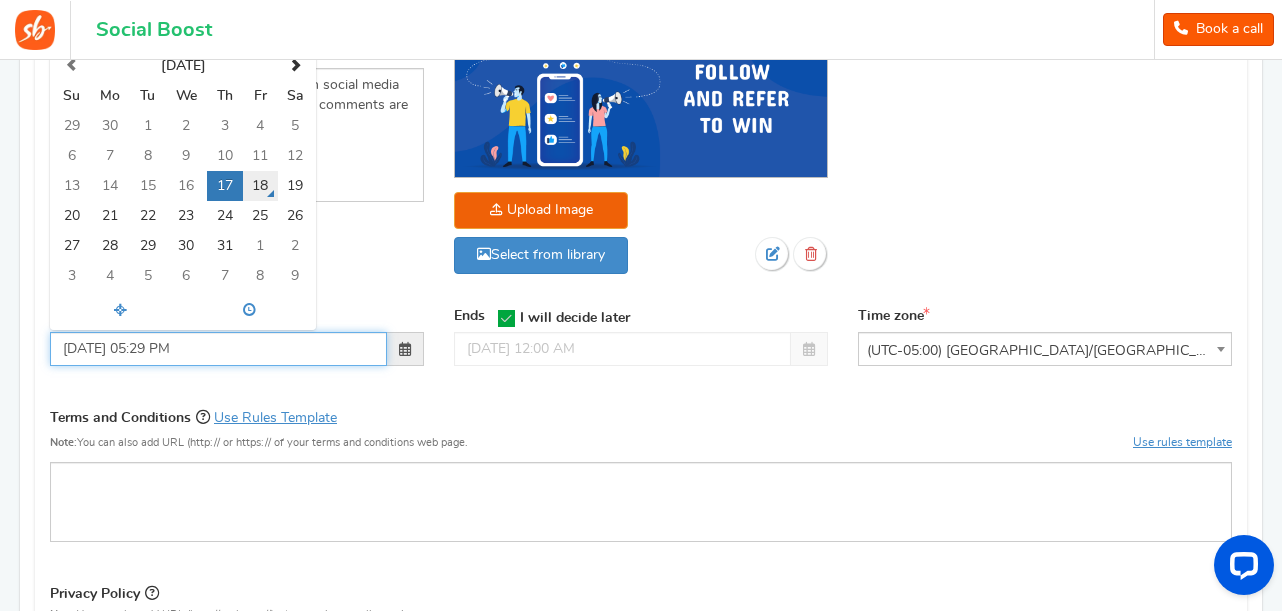 click on "18" at bounding box center (260, 186) 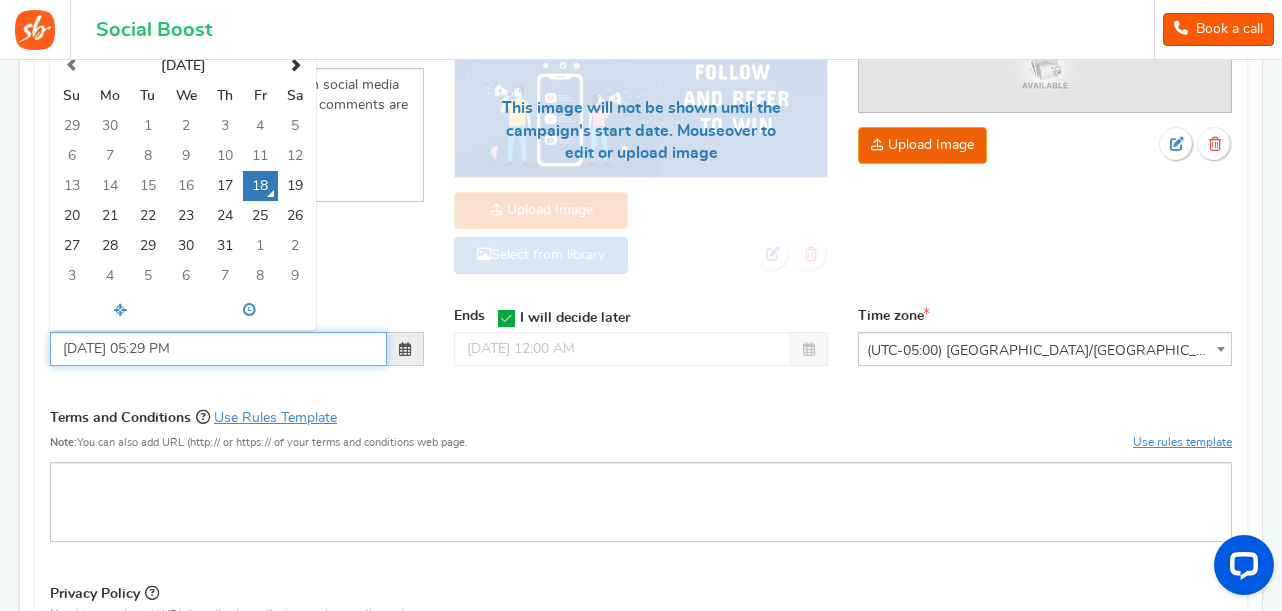 click on "07/18/2025 05:29 PM" at bounding box center (218, 349) 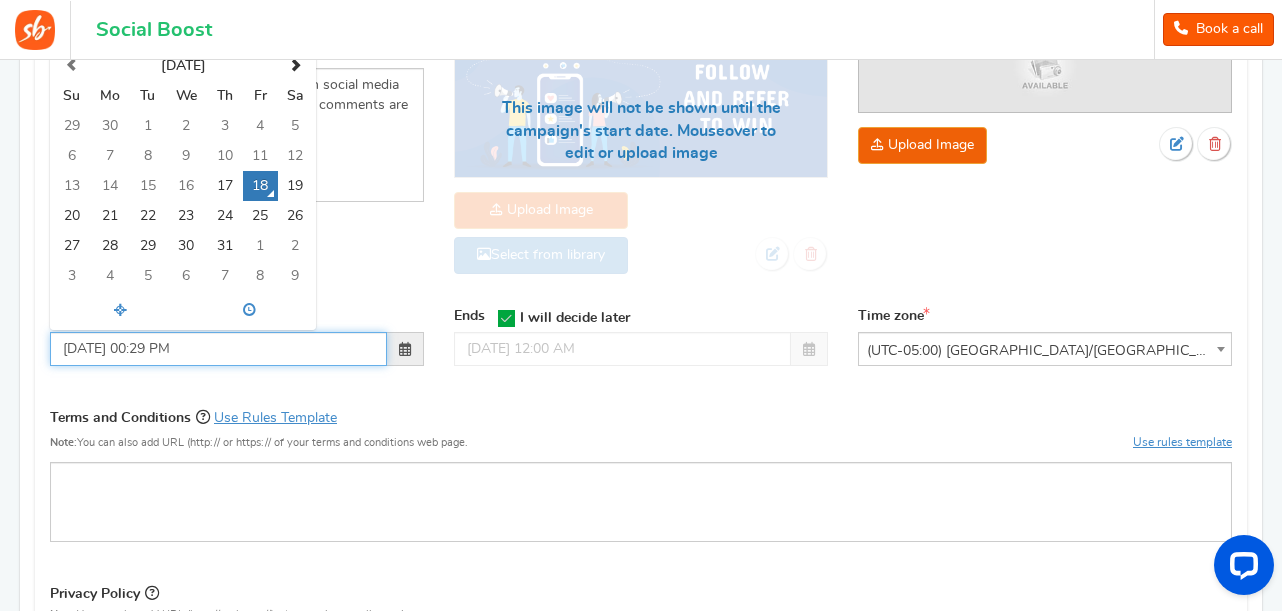 click on "07/18/2025 00:29 PM" at bounding box center (218, 349) 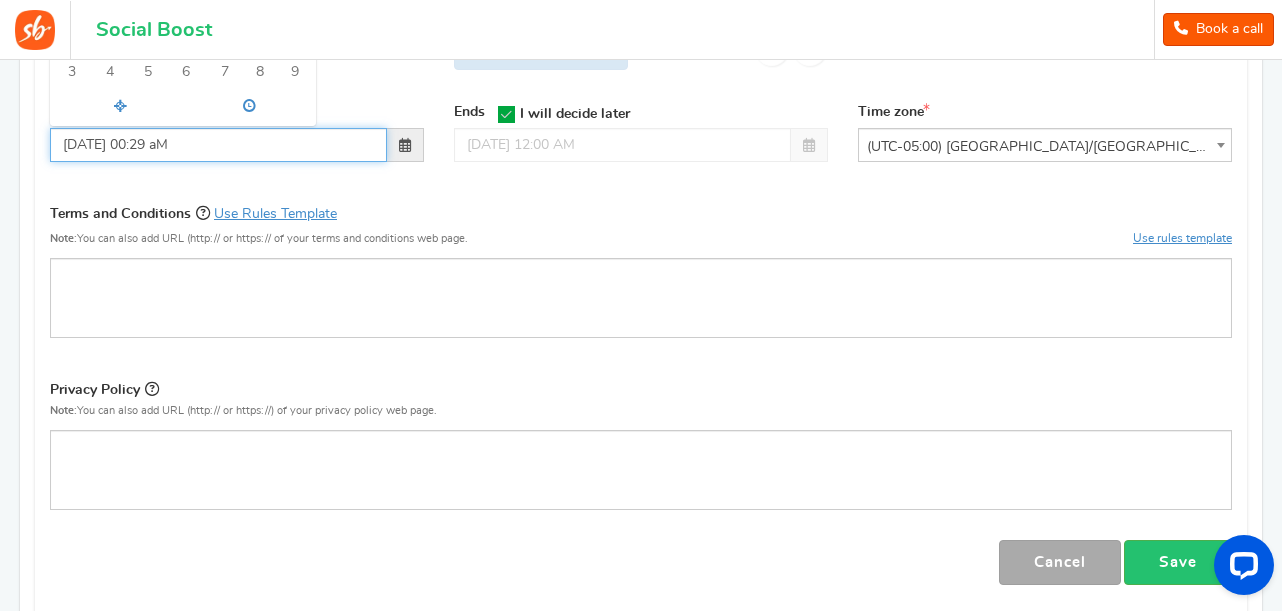 scroll, scrollTop: 510, scrollLeft: 0, axis: vertical 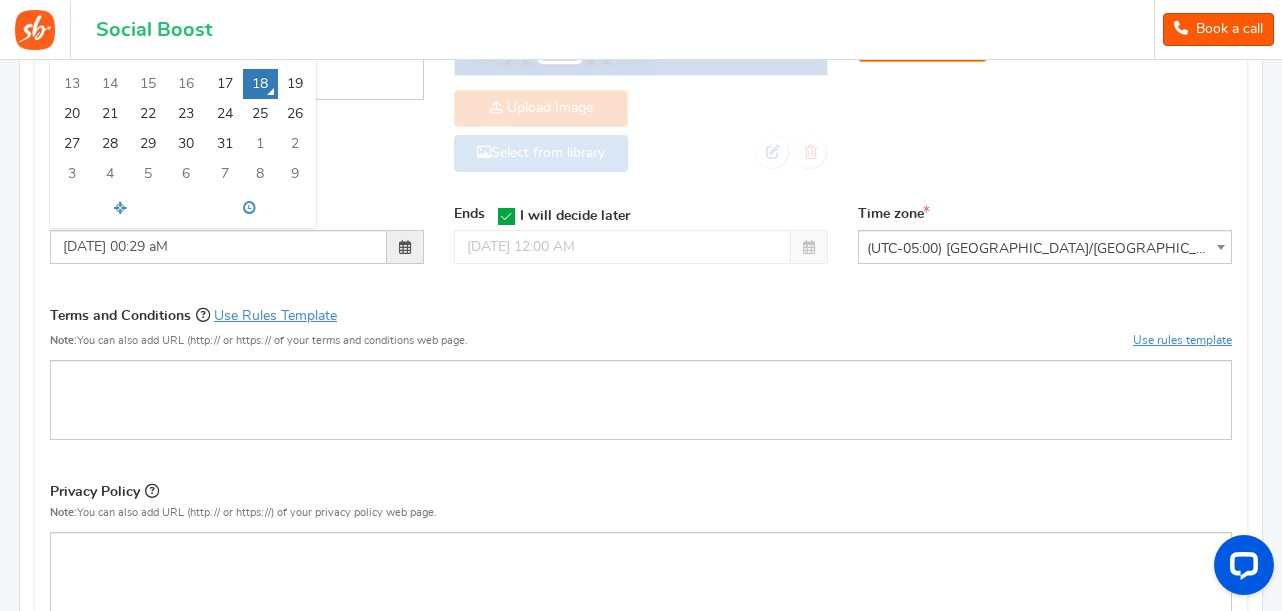 click on "(UTC-05:00) [GEOGRAPHIC_DATA]/[GEOGRAPHIC_DATA]" at bounding box center [1045, 249] 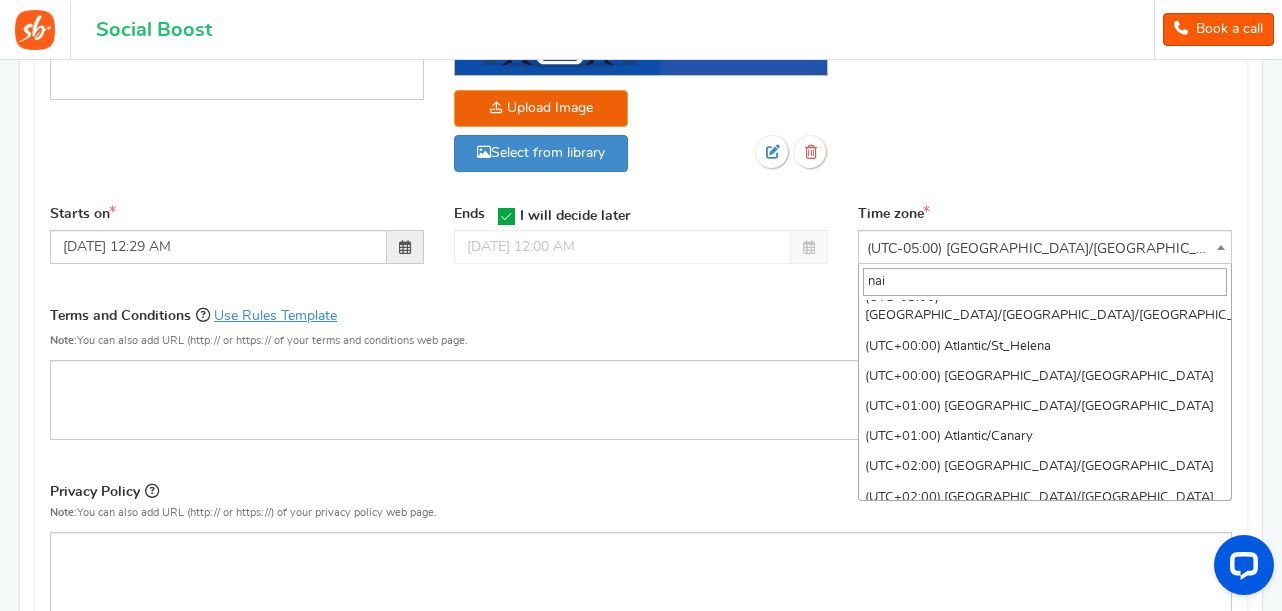 scroll, scrollTop: 0, scrollLeft: 0, axis: both 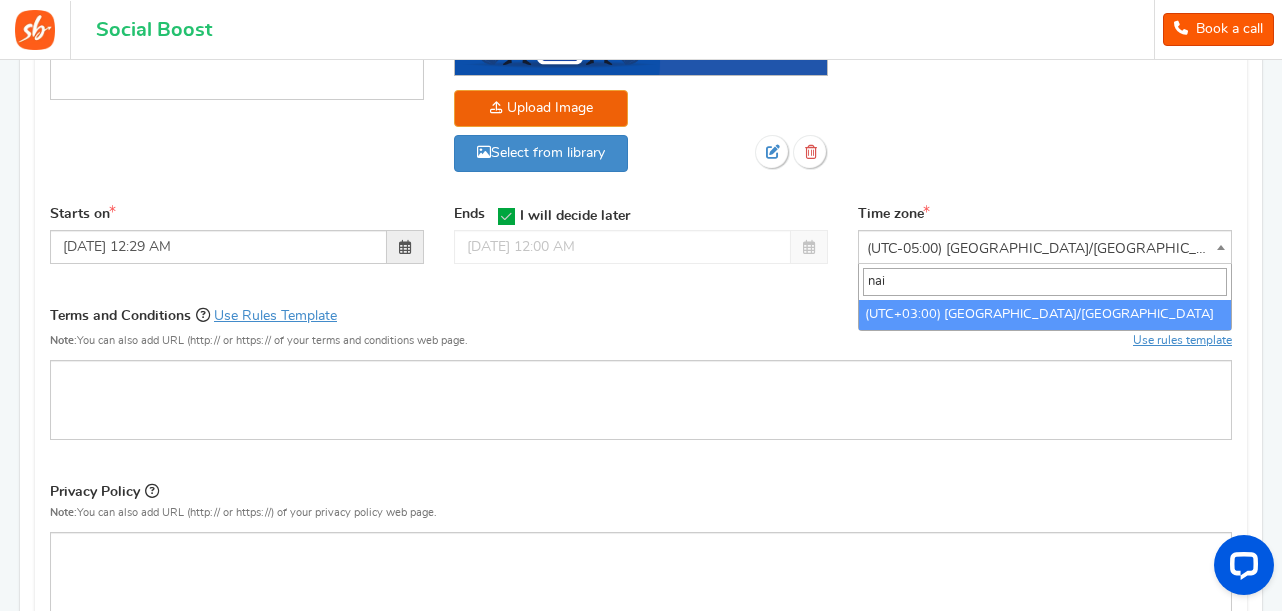 type on "nai" 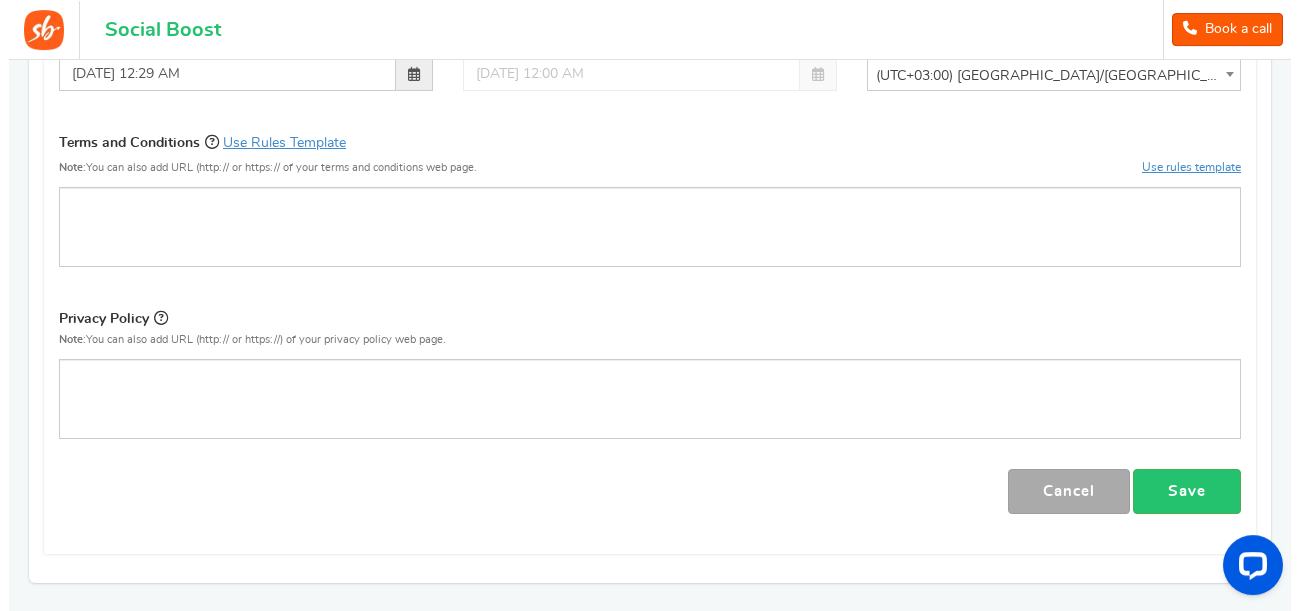 scroll, scrollTop: 612, scrollLeft: 0, axis: vertical 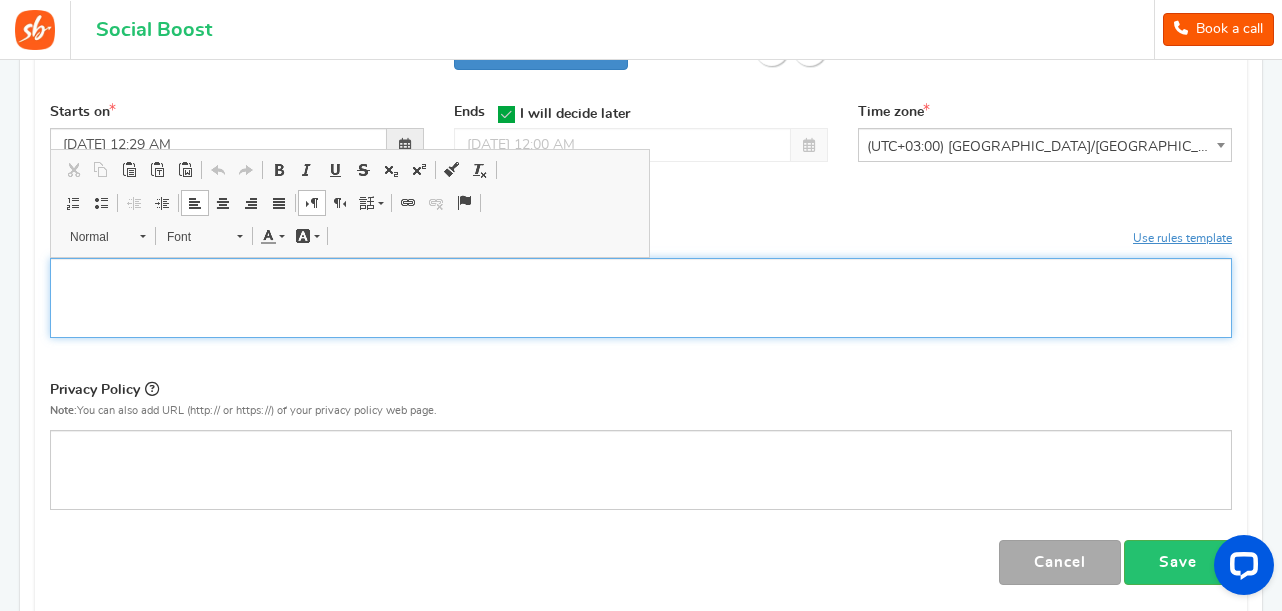 click at bounding box center [641, 298] 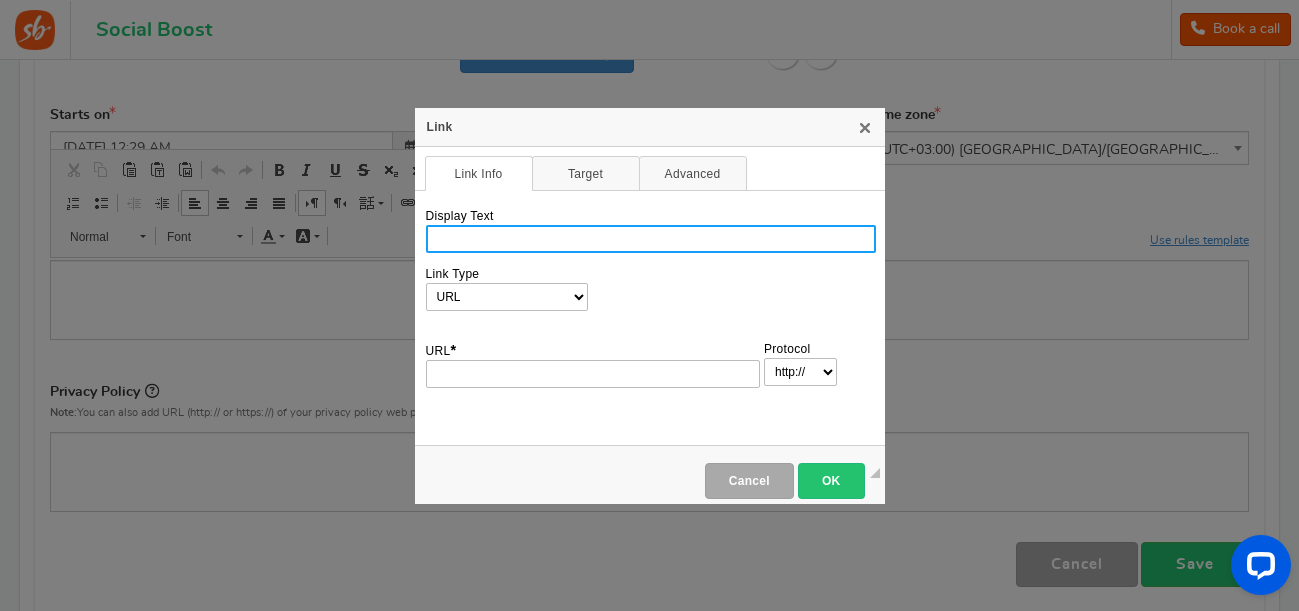 drag, startPoint x: 557, startPoint y: 243, endPoint x: 548, endPoint y: 236, distance: 11.401754 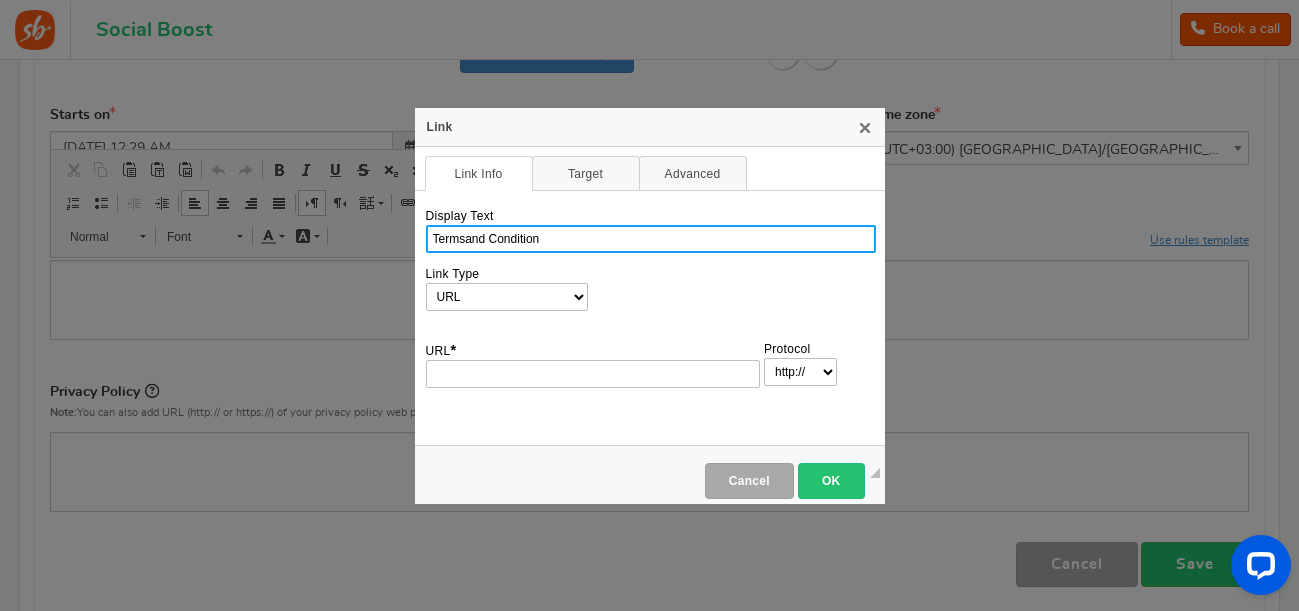 type on "Termsand Conditions" 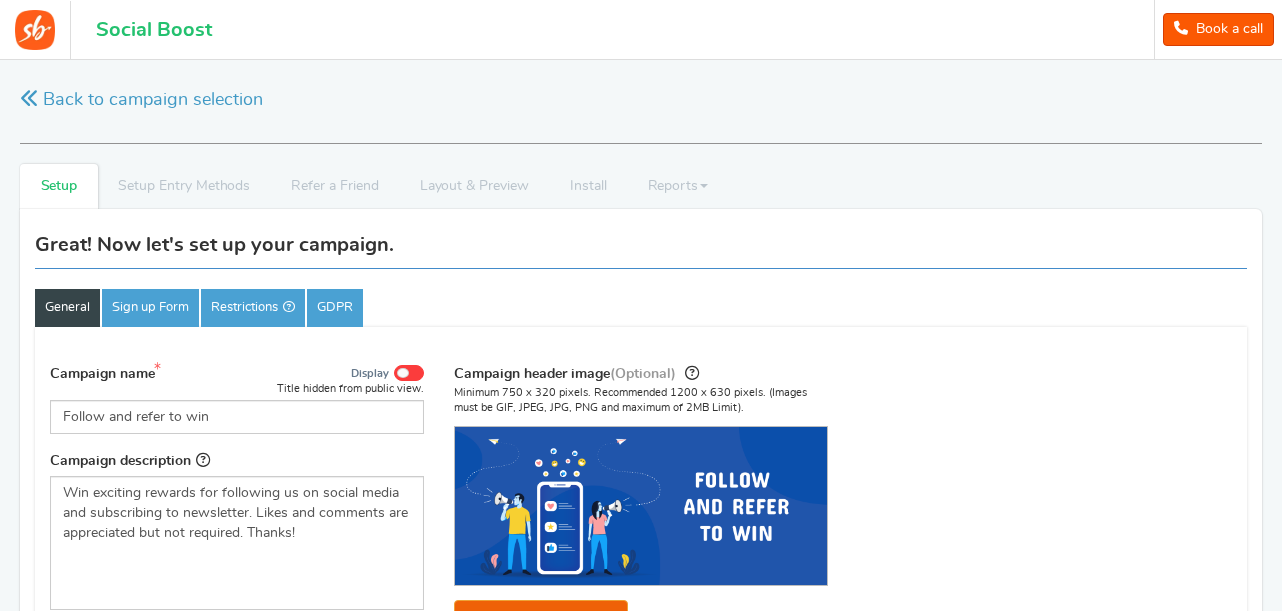 select on "[GEOGRAPHIC_DATA]/[GEOGRAPHIC_DATA]" 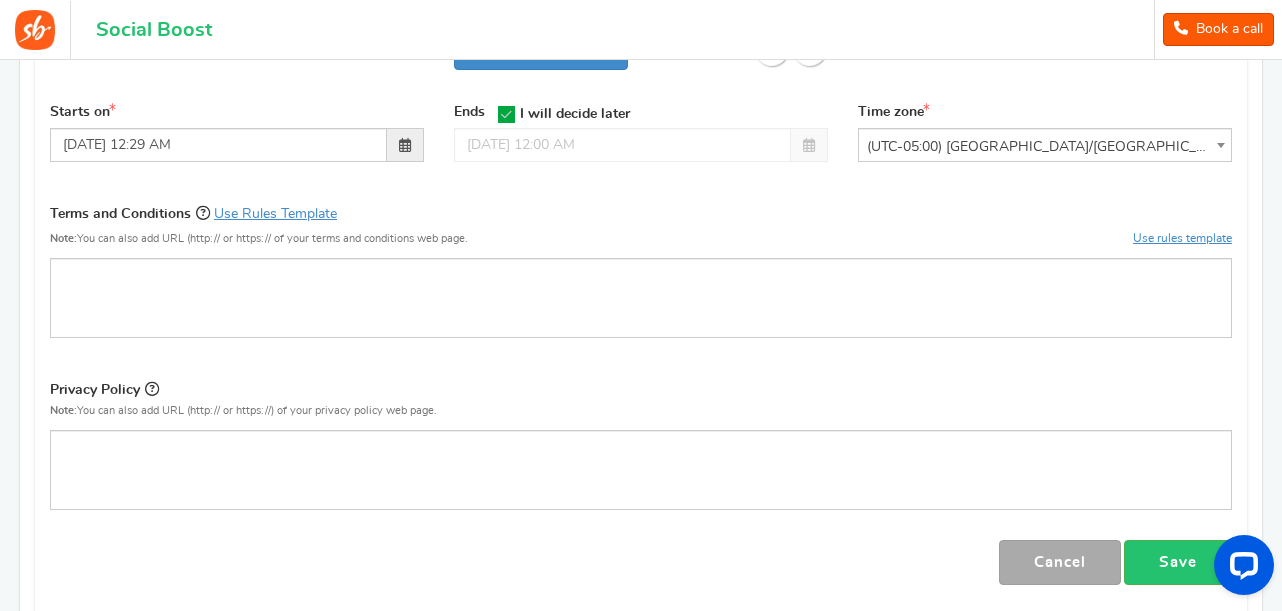scroll, scrollTop: 0, scrollLeft: 0, axis: both 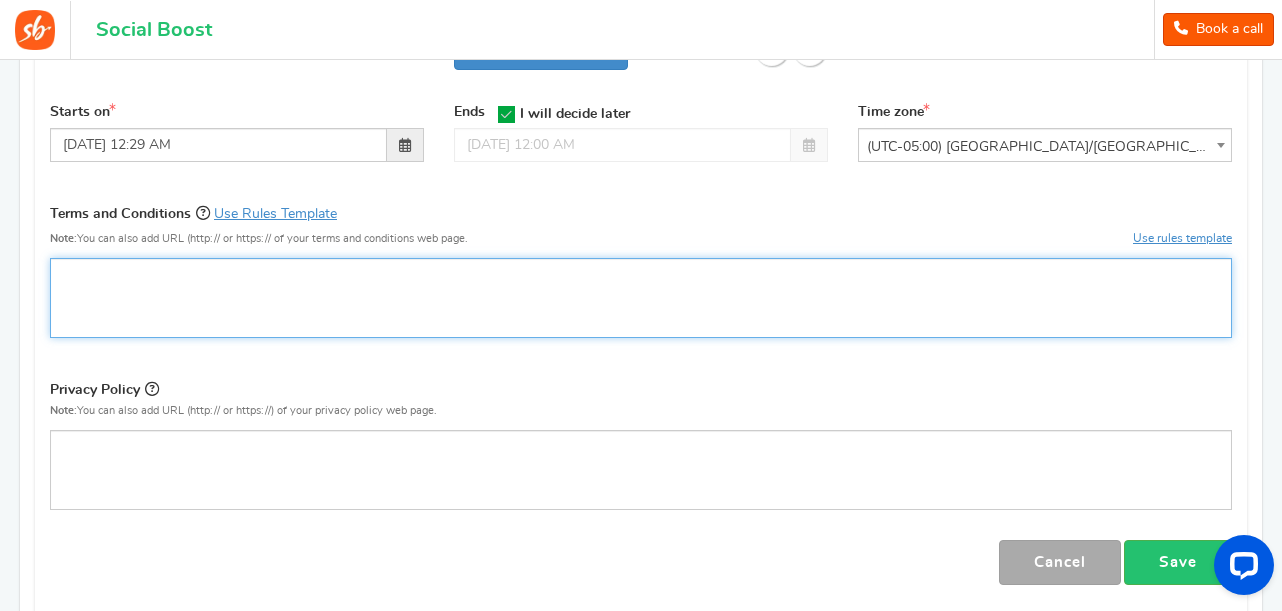click at bounding box center [641, 298] 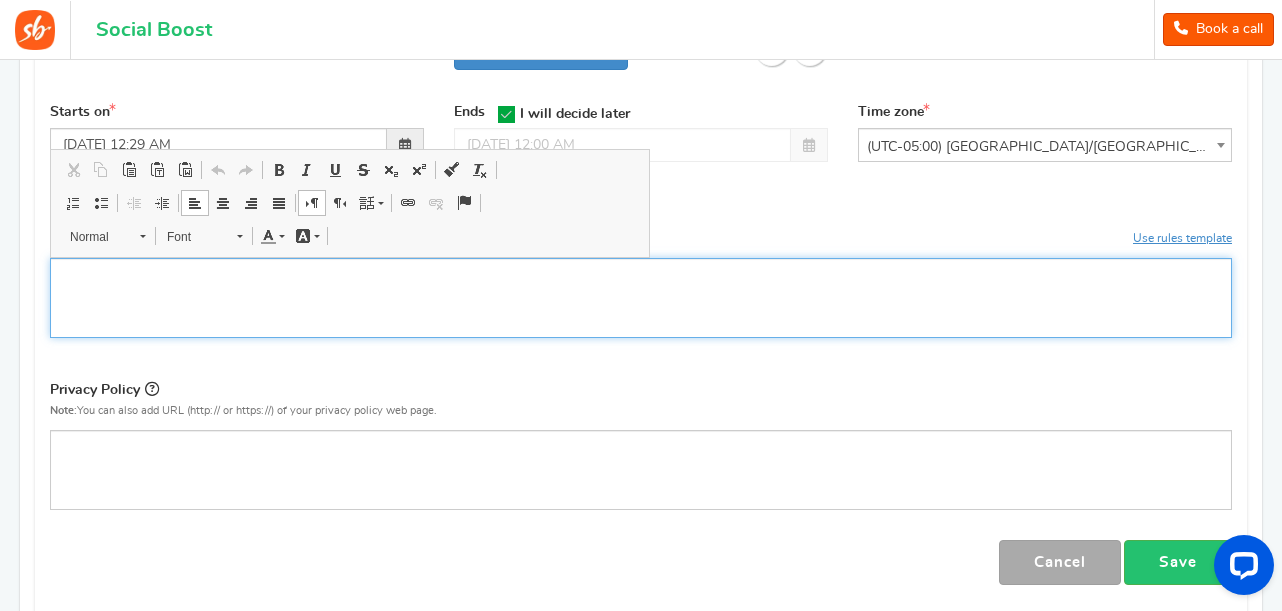click at bounding box center [408, 203] 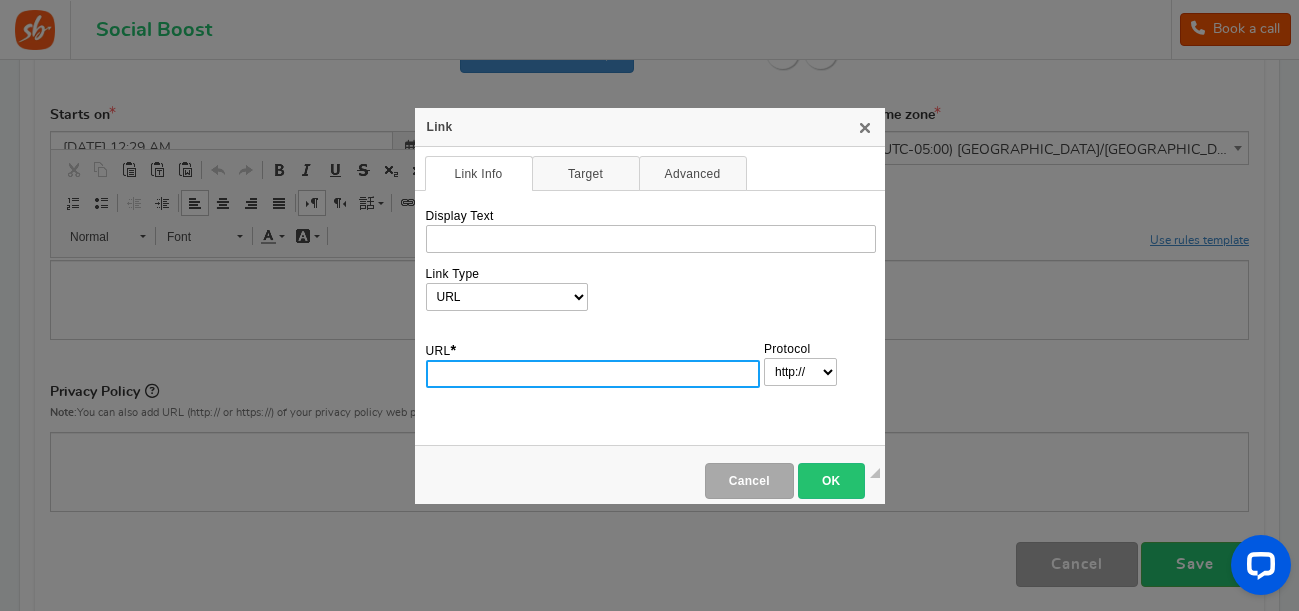 paste on "[URL][DOMAIN_NAME]" 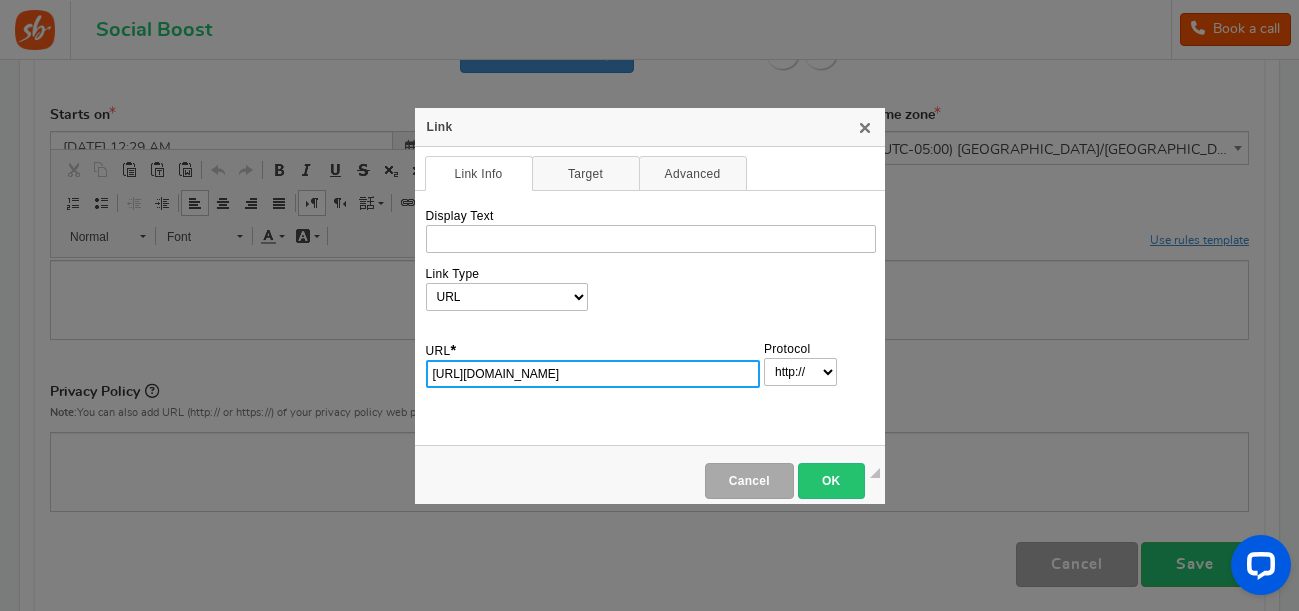 type on "[DOMAIN_NAME]/term-conditions/" 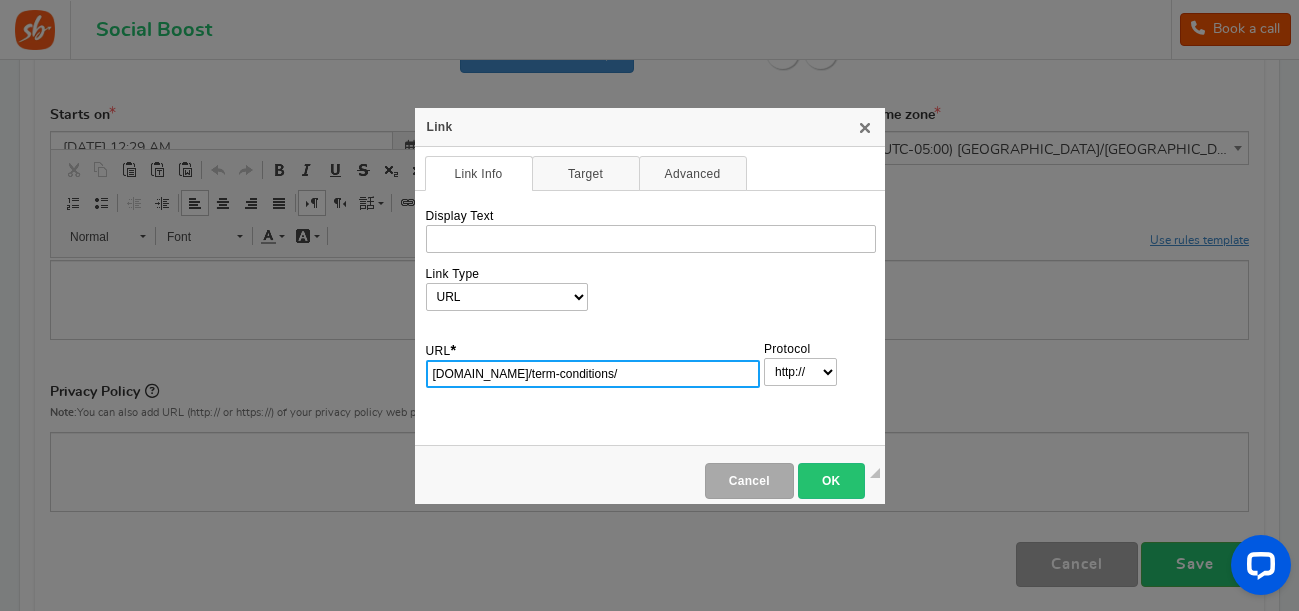 select on "https://" 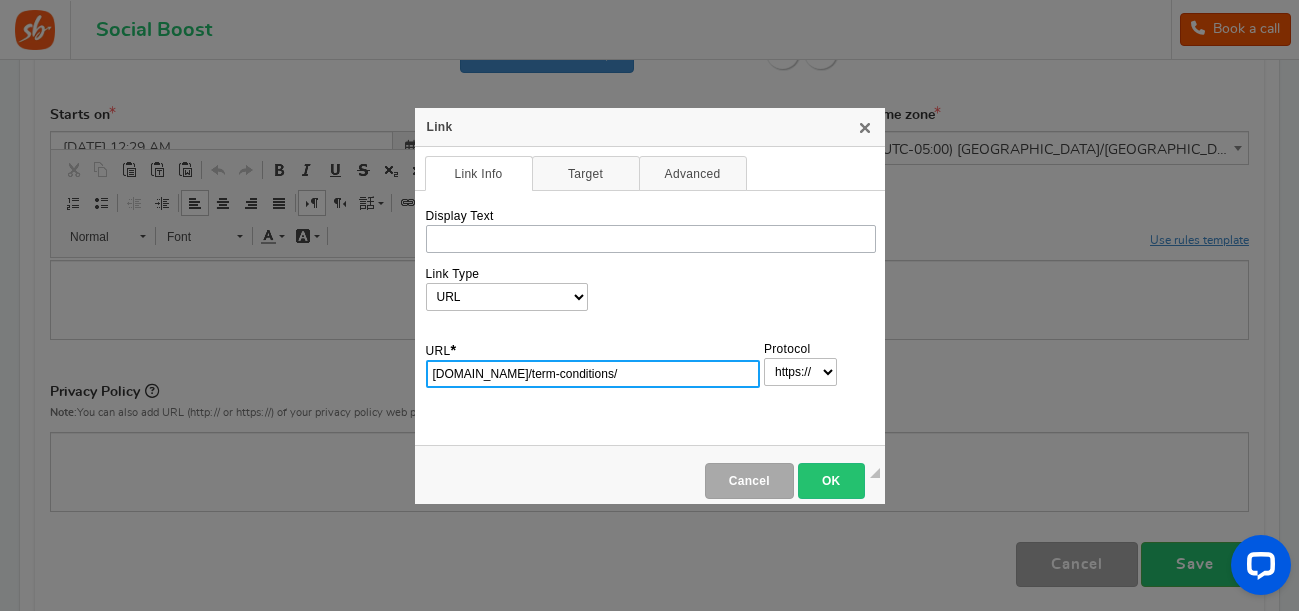 type on "[DOMAIN_NAME]/term-conditions/" 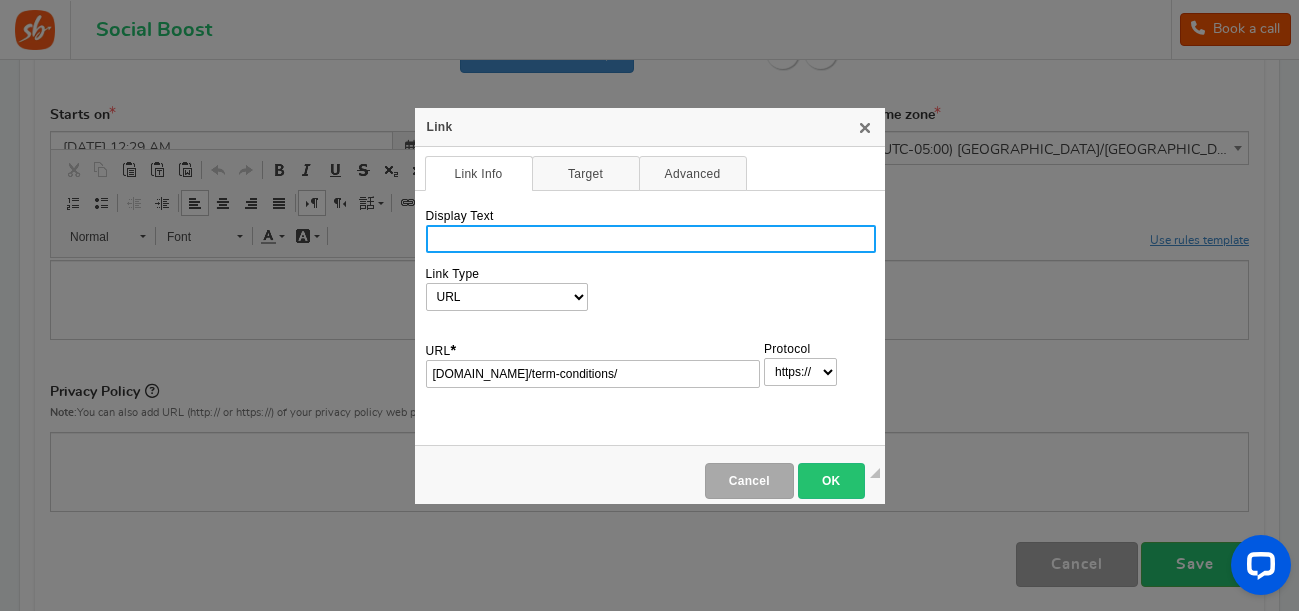 click on "Display Text" at bounding box center (651, 239) 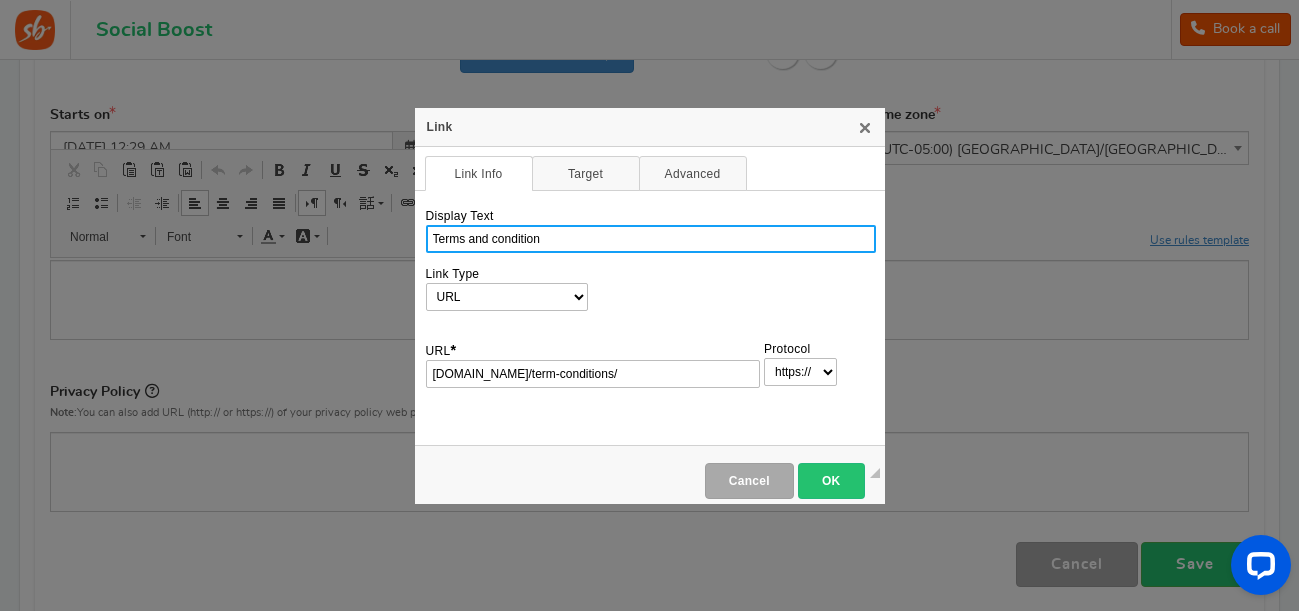type on "Terms and conditions" 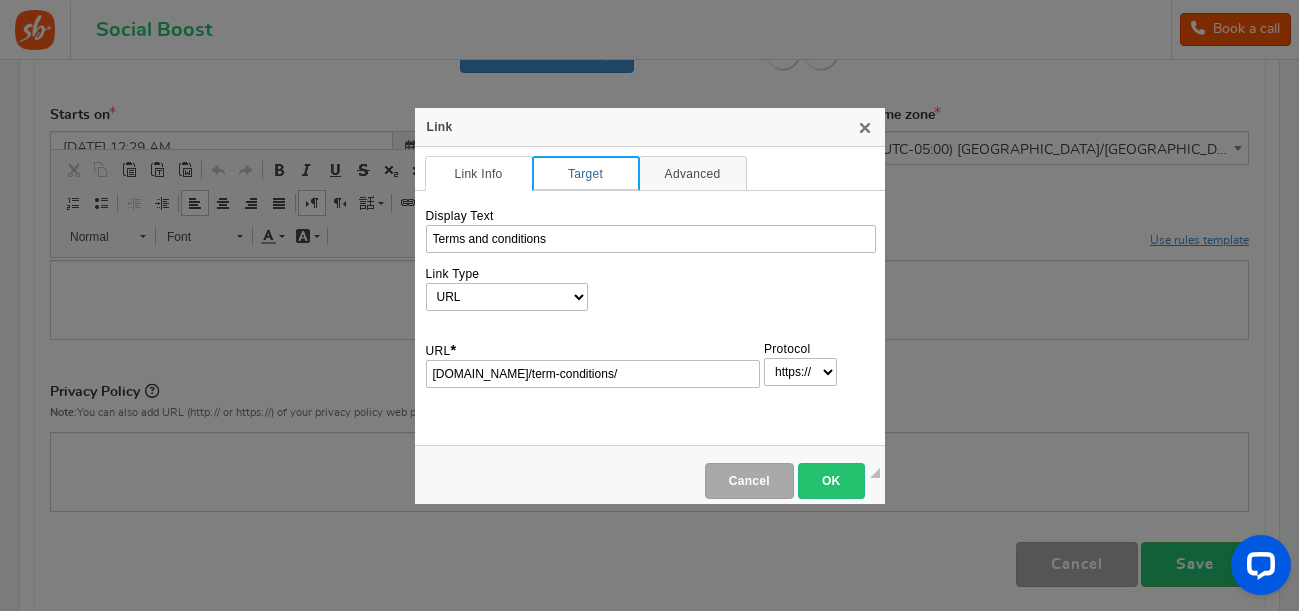 click on "Target" at bounding box center (586, 173) 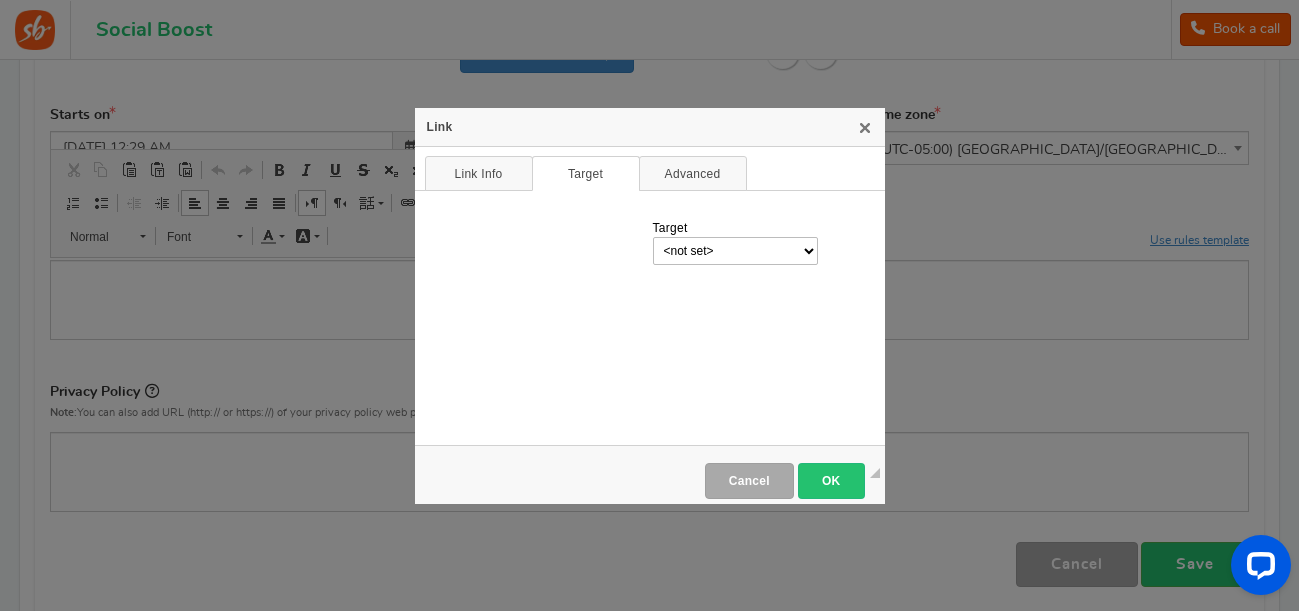 click on "Target  <not set>  <frame>  <popup window>  New Window (_blank)  Topmost Window (_top)  Same Window (_self)  Parent Window (_parent) Target Frame Name notSet Popup Window Features   Resizable   Status Bar   Location Bar   Toolbar   Menu Bar   Full Screen (IE)   Scroll Bars   Dependent (Netscape) Width Left Position Height Top Position" at bounding box center (650, 320) 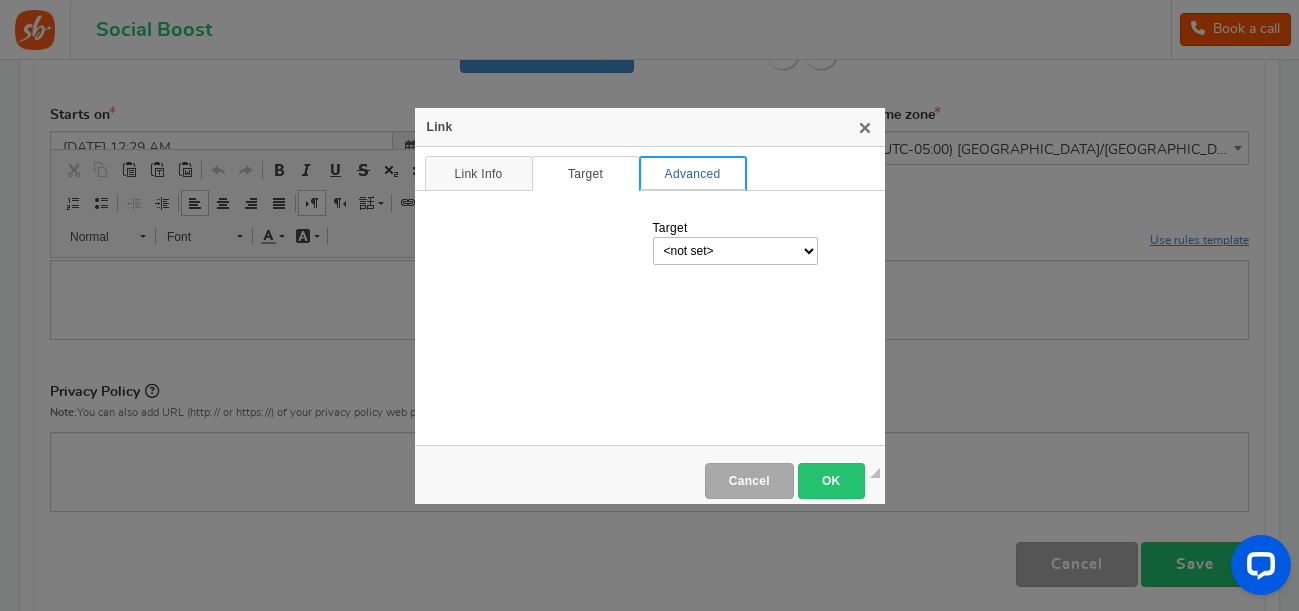 click on "Advanced" at bounding box center (693, 173) 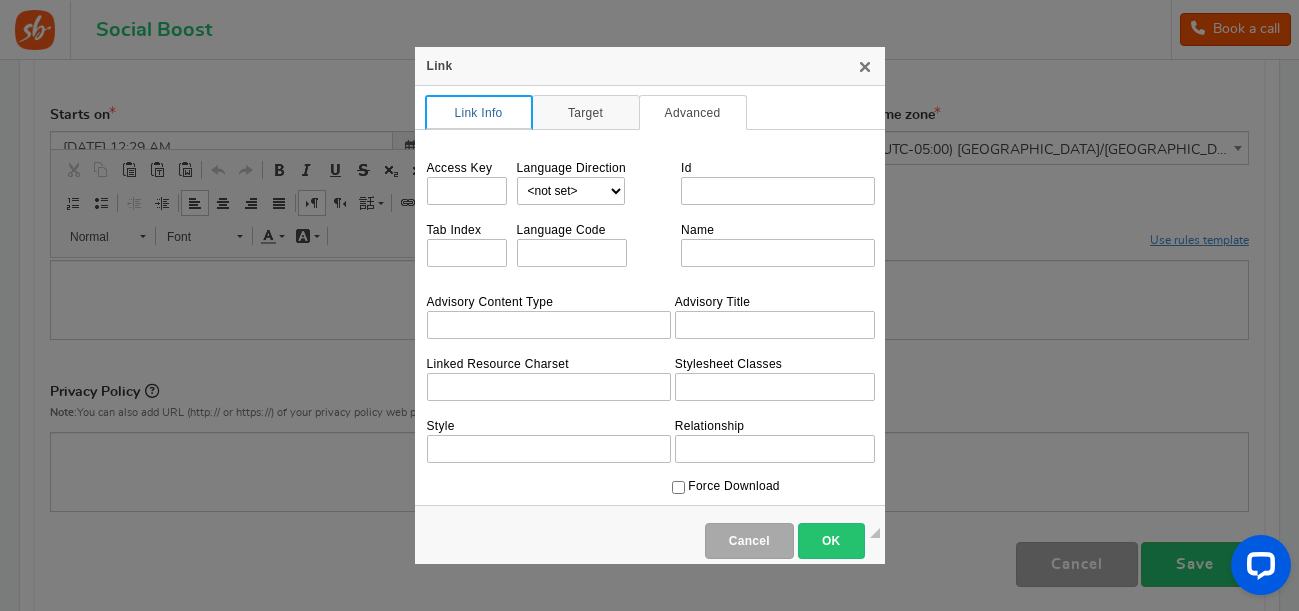 click on "Link Info" at bounding box center [479, 112] 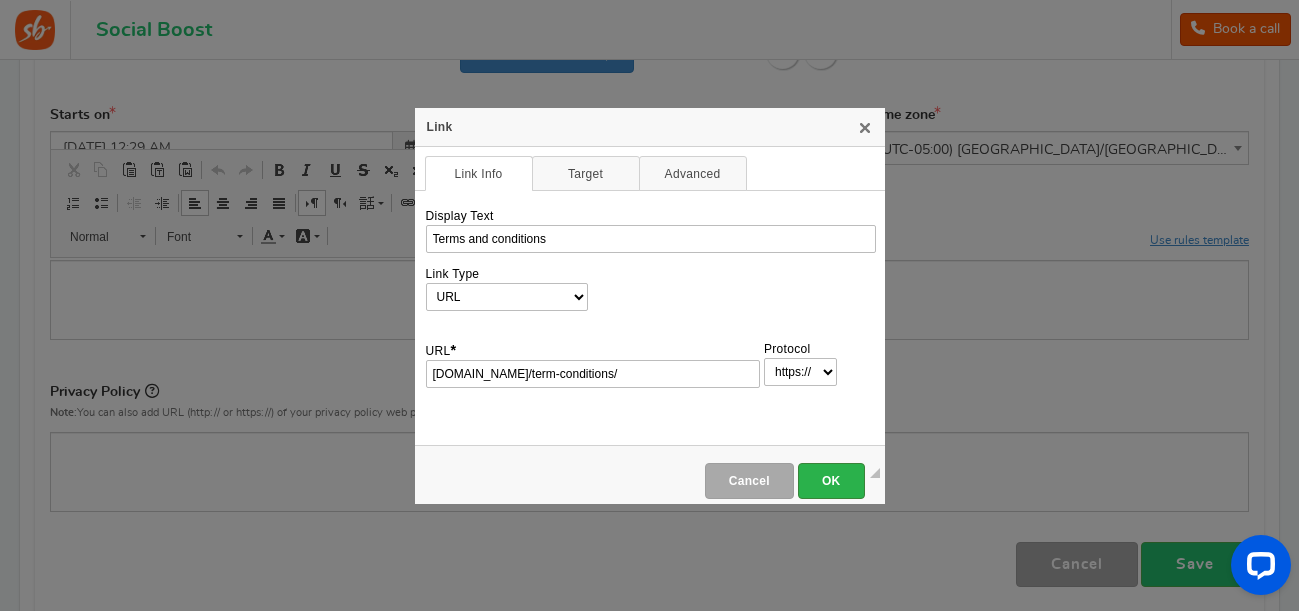 click on "OK" at bounding box center [831, 481] 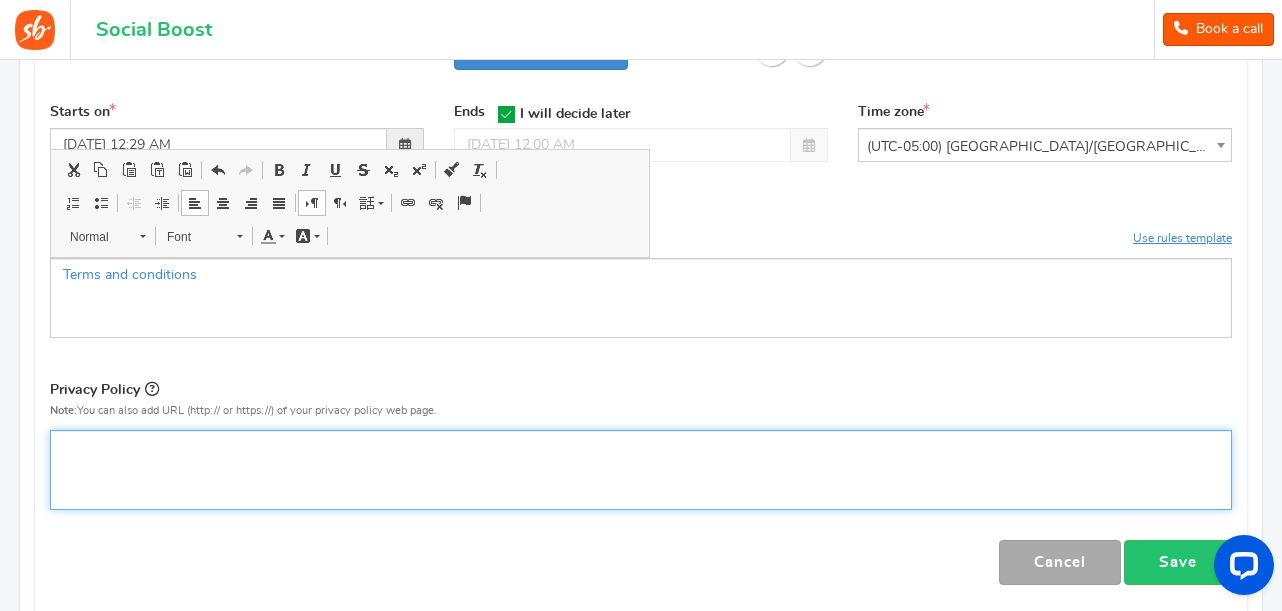 click at bounding box center [641, 470] 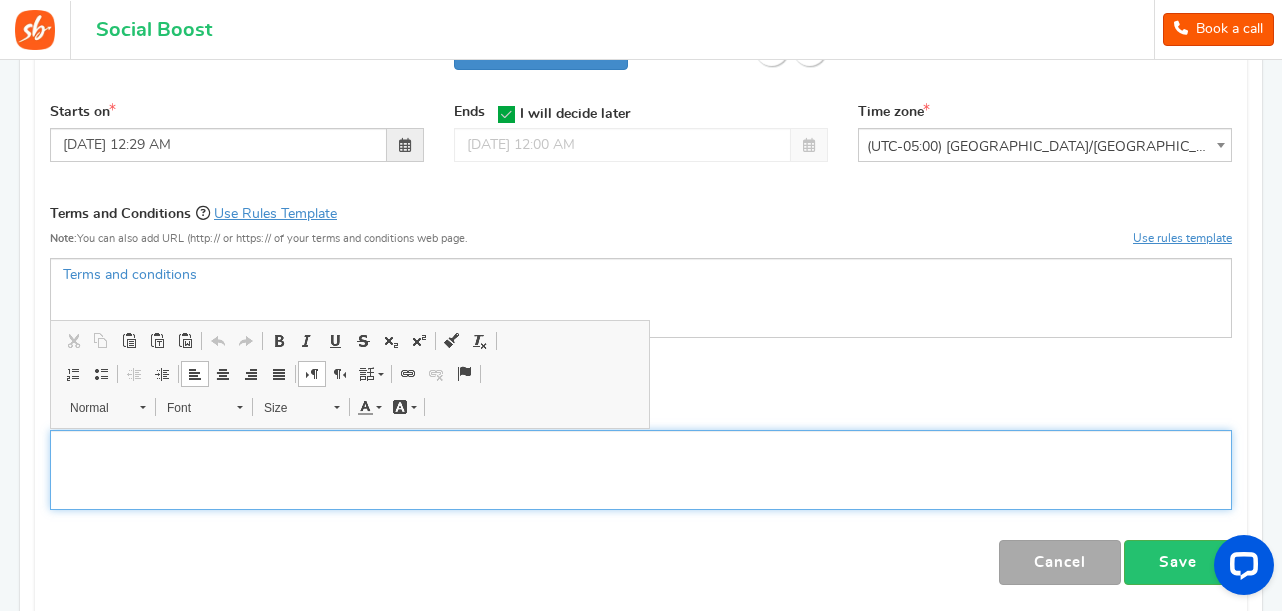 click at bounding box center (408, 374) 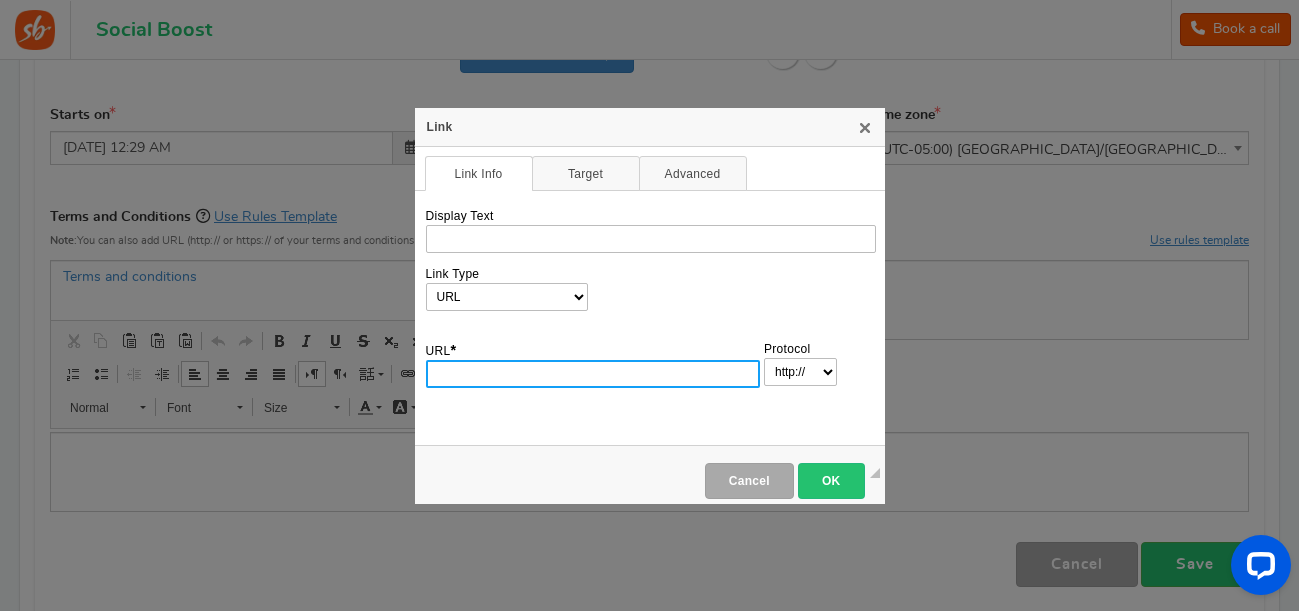paste on "[URL][DOMAIN_NAME]" 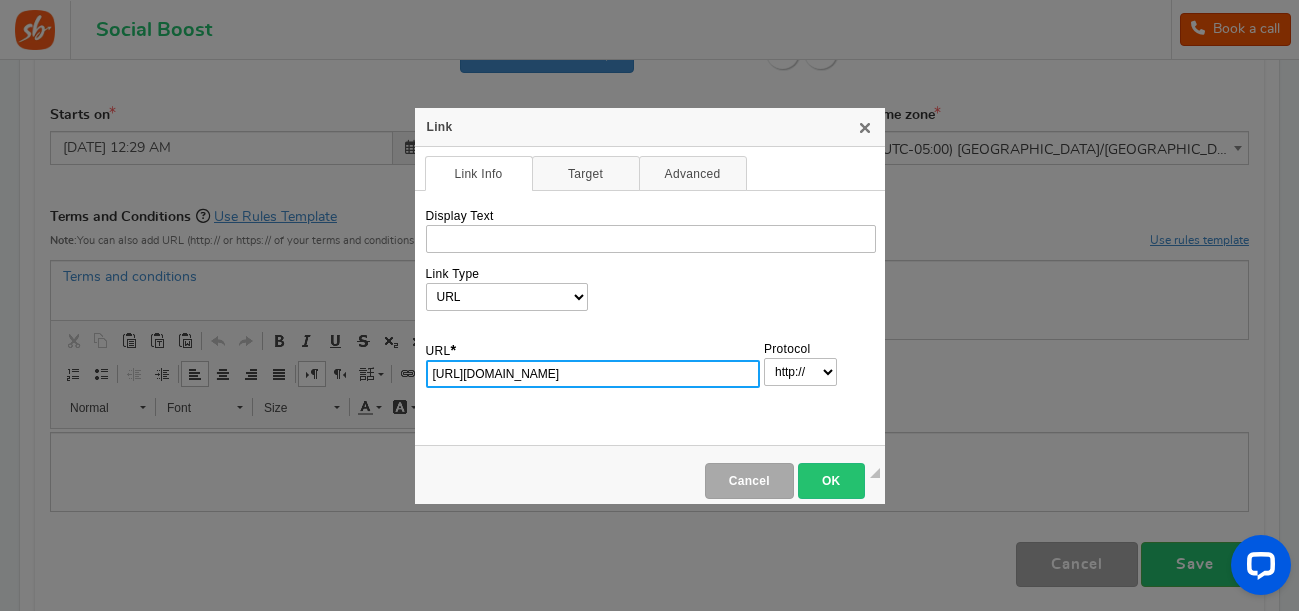 select on "https://" 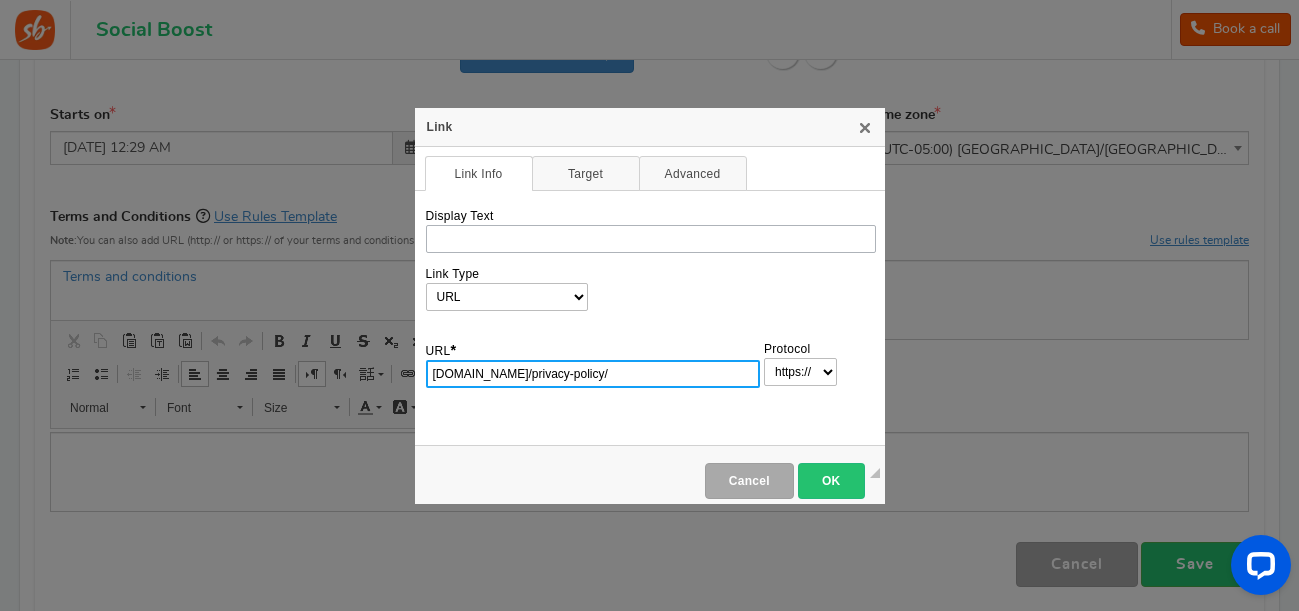 type on "[DOMAIN_NAME]/privacy-policy/" 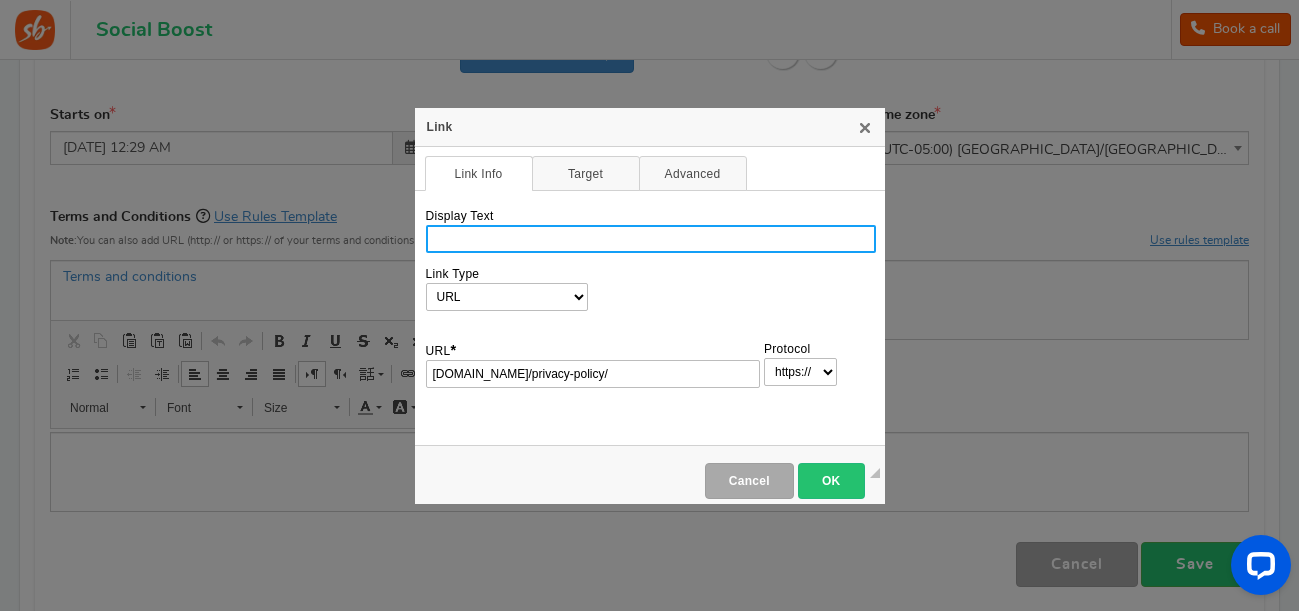 click on "Display Text" at bounding box center (651, 239) 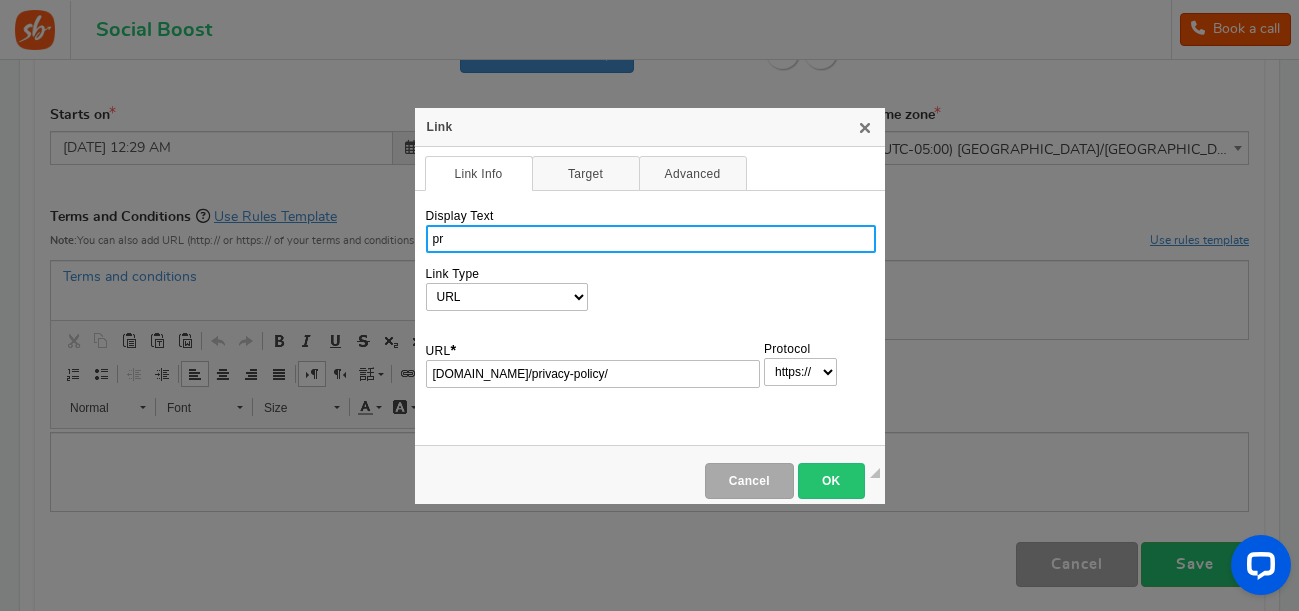 type on "p" 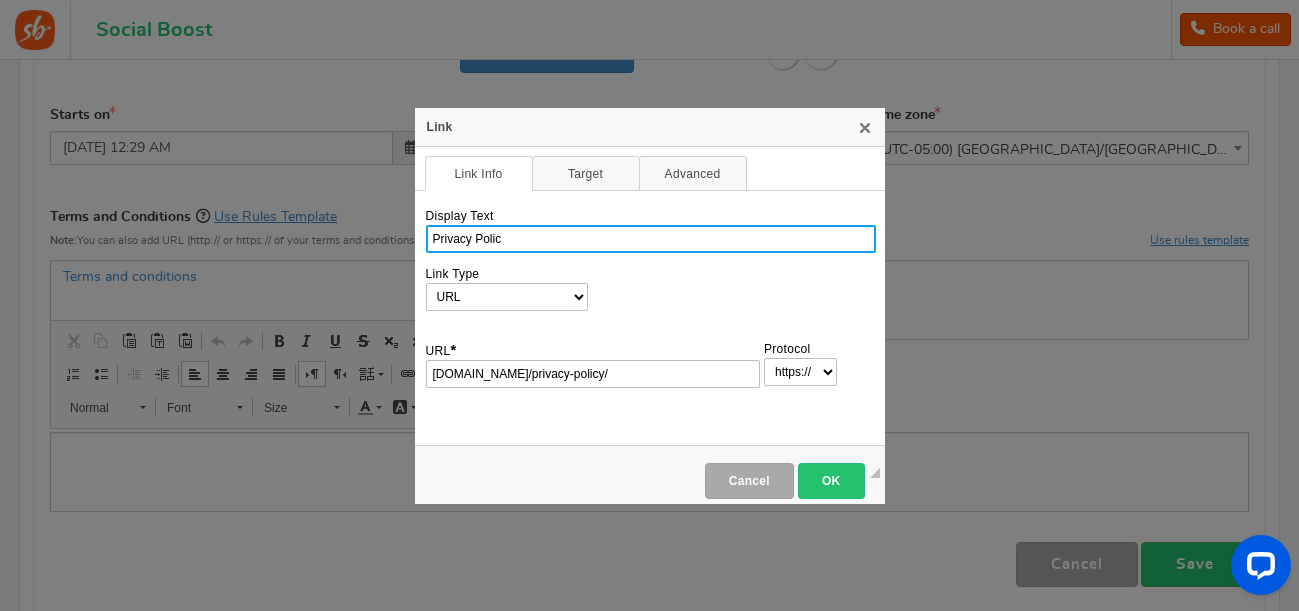 type on "Privacy Policy" 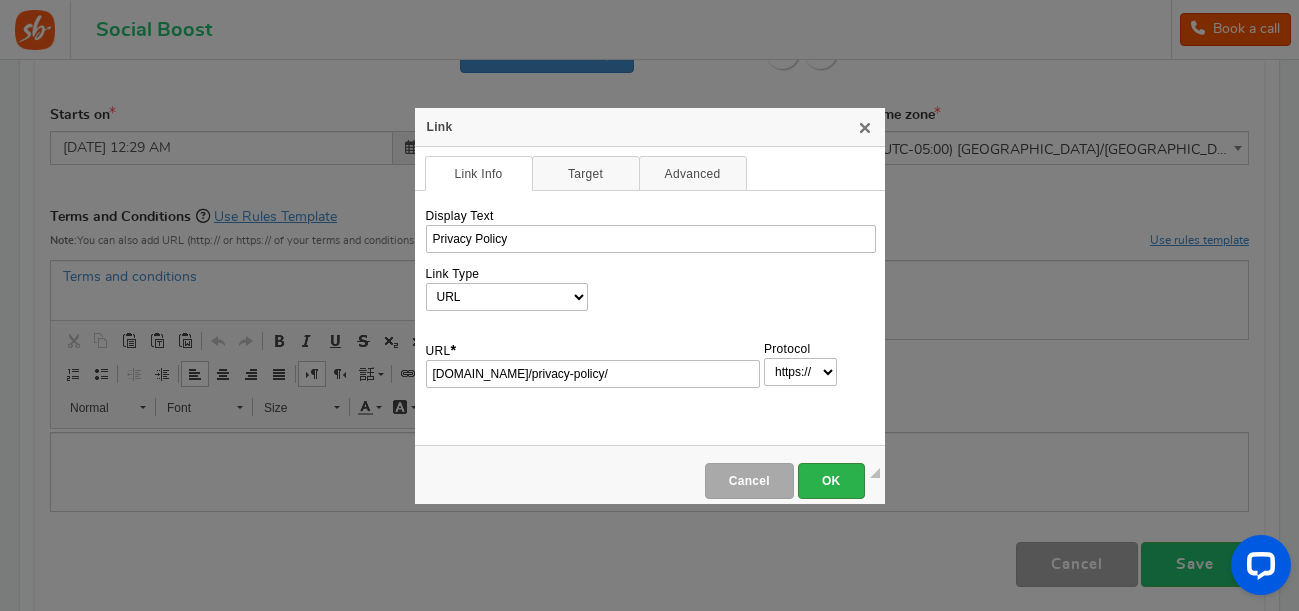 click on "OK" at bounding box center (831, 481) 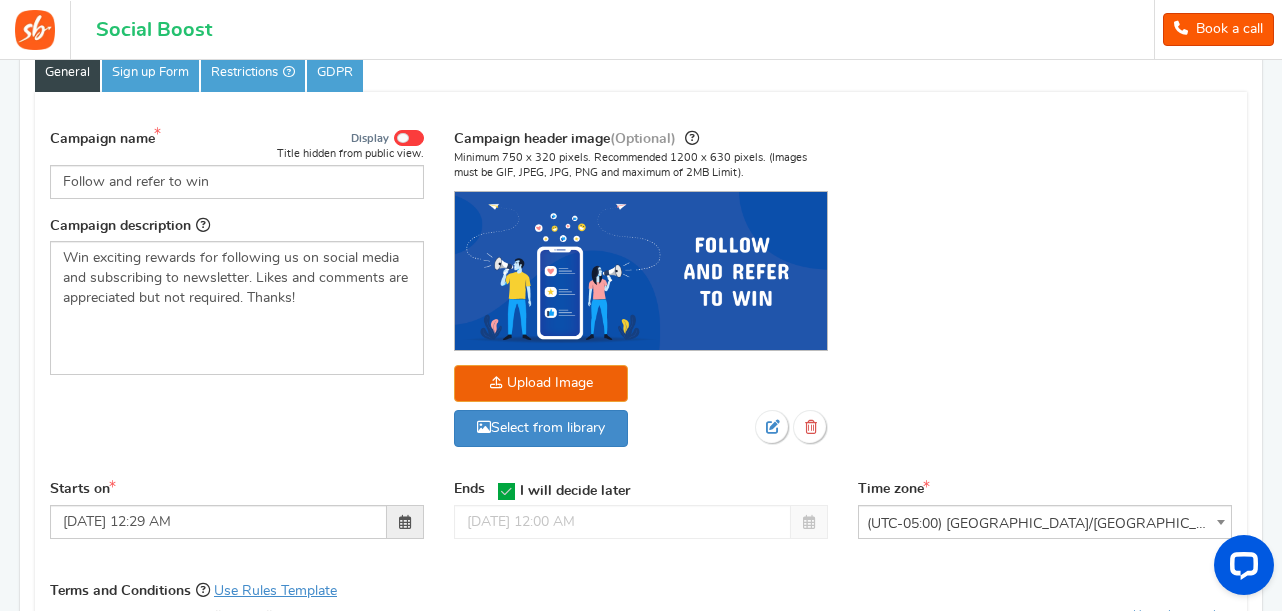 scroll, scrollTop: 337, scrollLeft: 0, axis: vertical 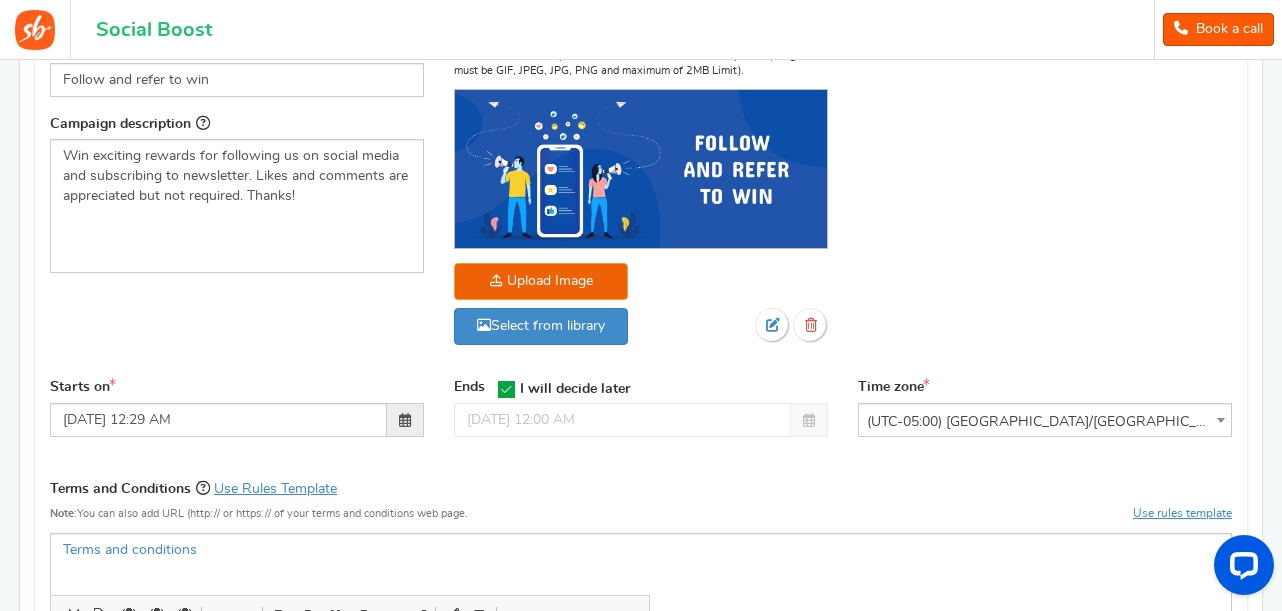 click on "(UTC-05:00) [GEOGRAPHIC_DATA]/[GEOGRAPHIC_DATA]" at bounding box center (1045, 422) 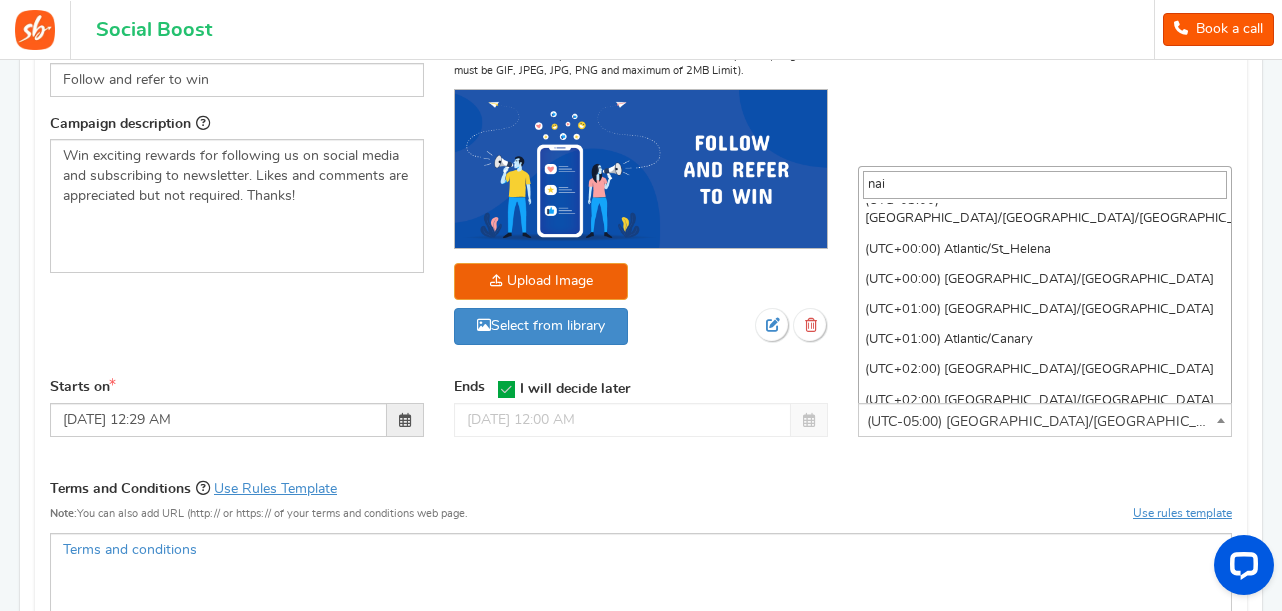 scroll, scrollTop: 0, scrollLeft: 0, axis: both 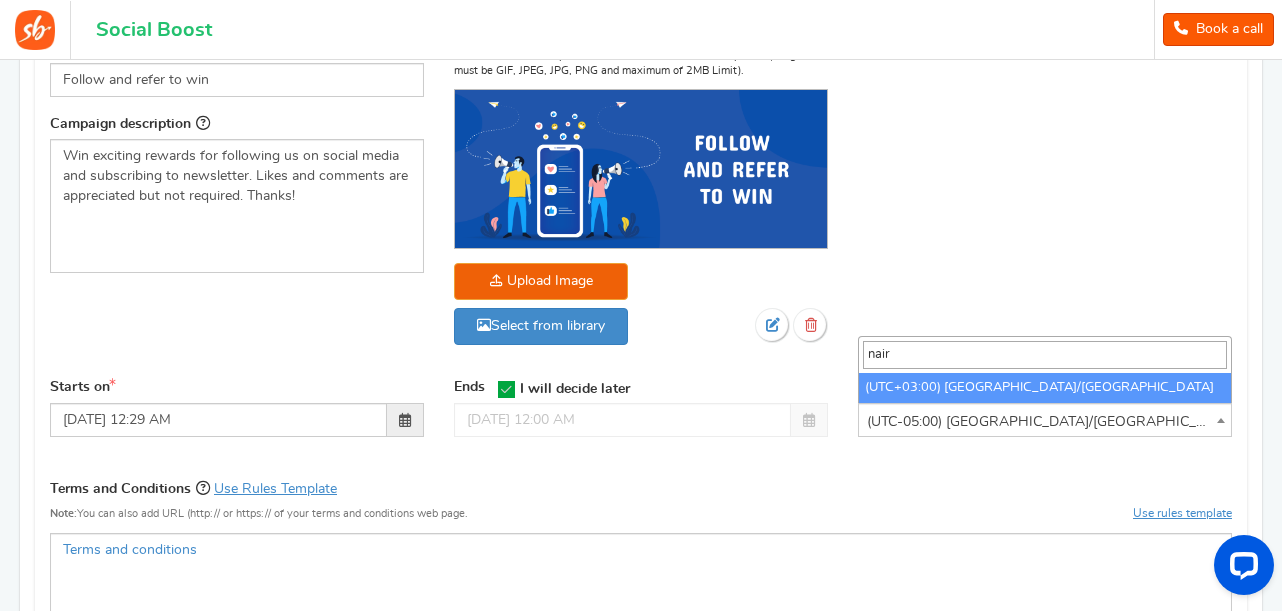 type on "nair" 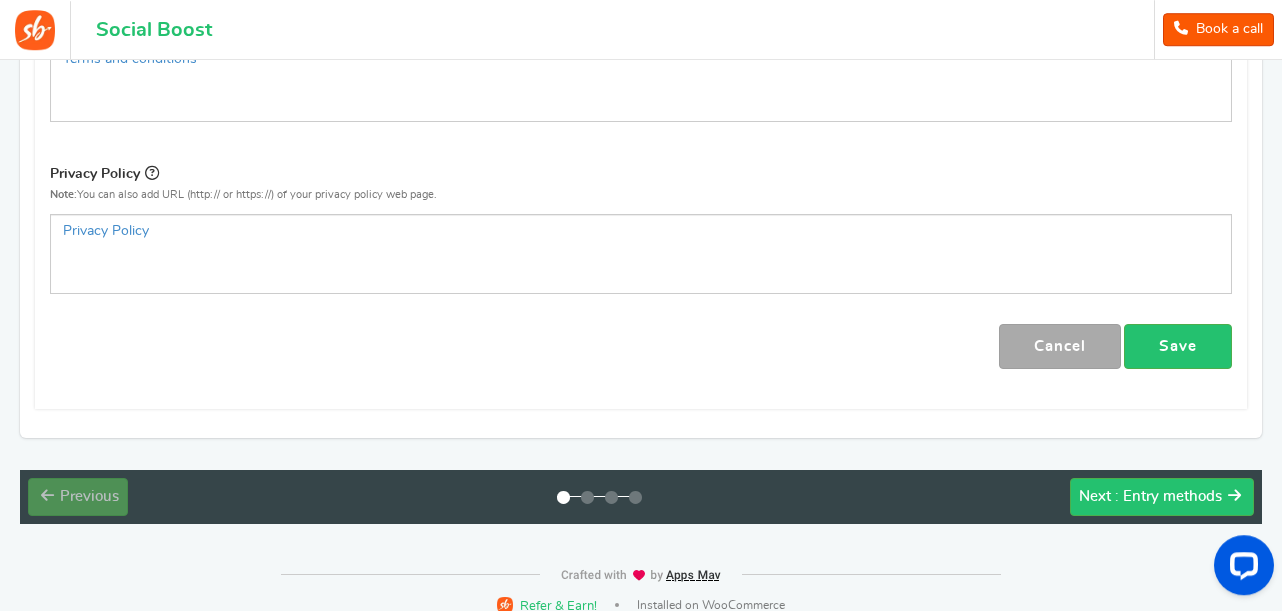 scroll, scrollTop: 847, scrollLeft: 0, axis: vertical 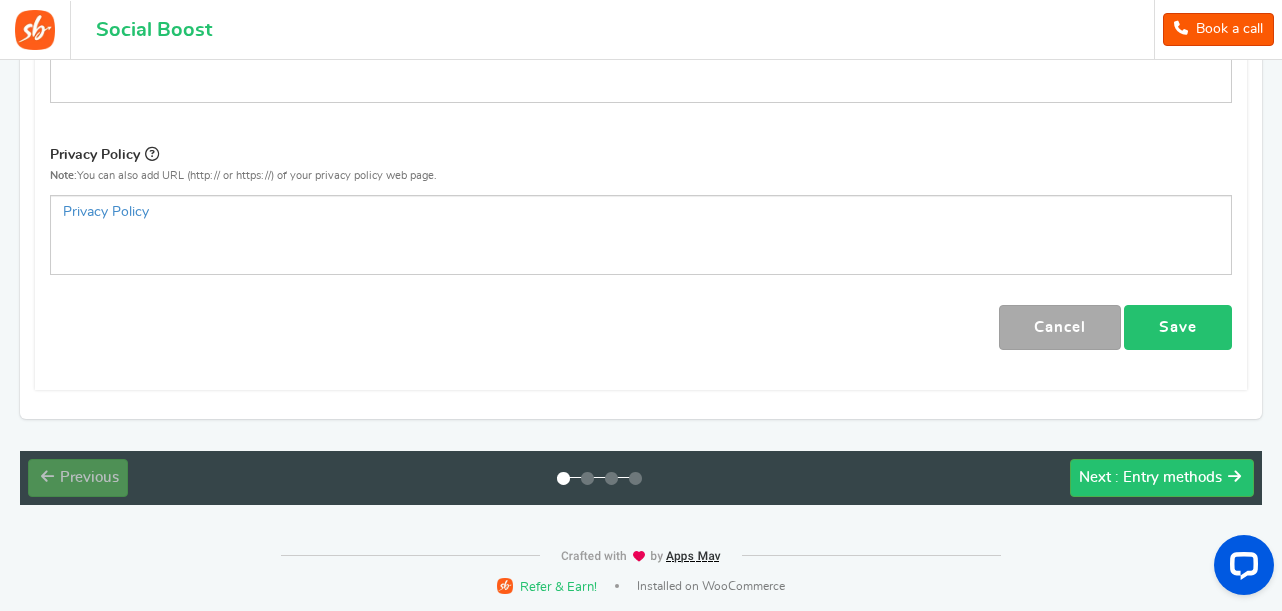 click on "Save" at bounding box center [1178, 327] 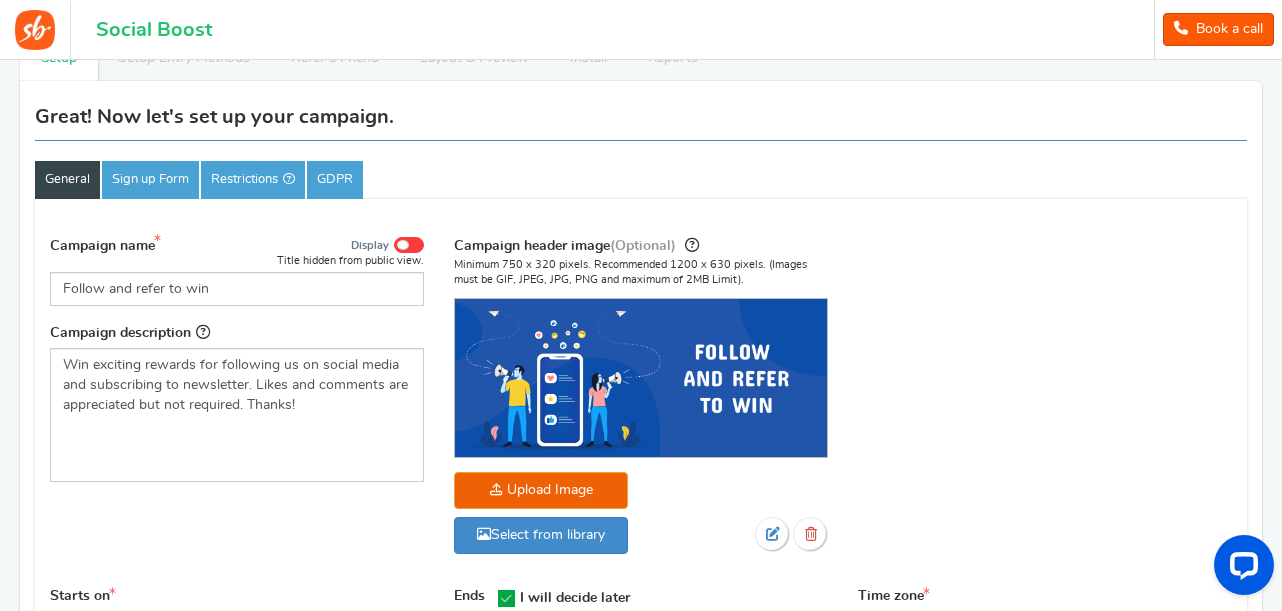 scroll, scrollTop: 0, scrollLeft: 0, axis: both 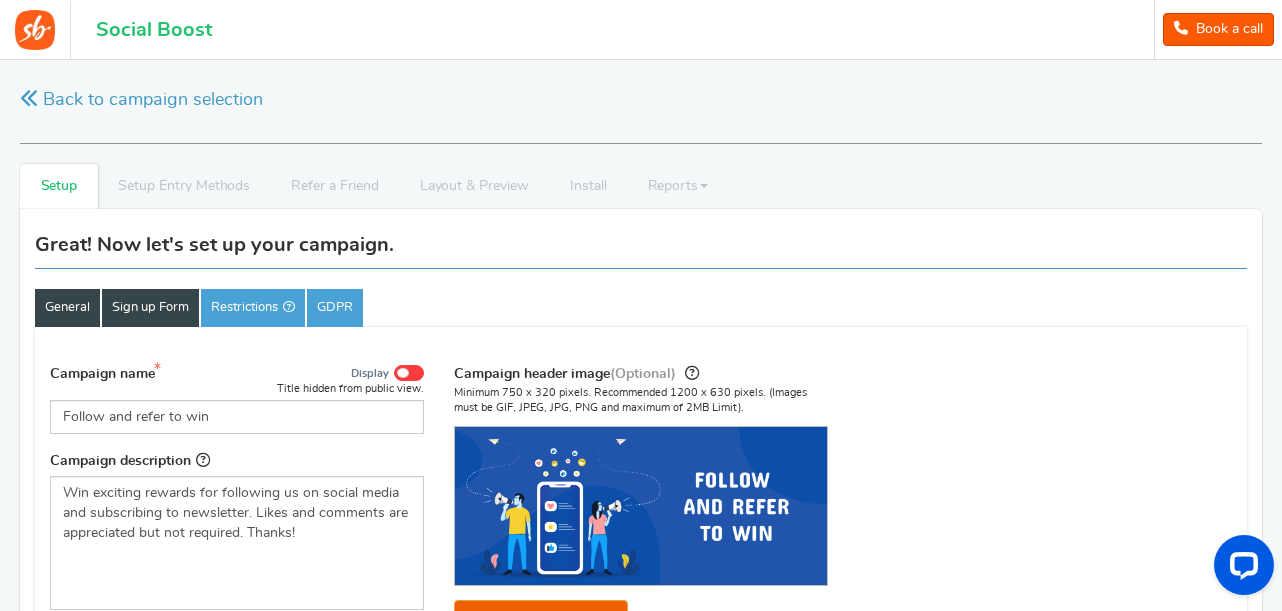 click on "Sign up Form" at bounding box center (150, 308) 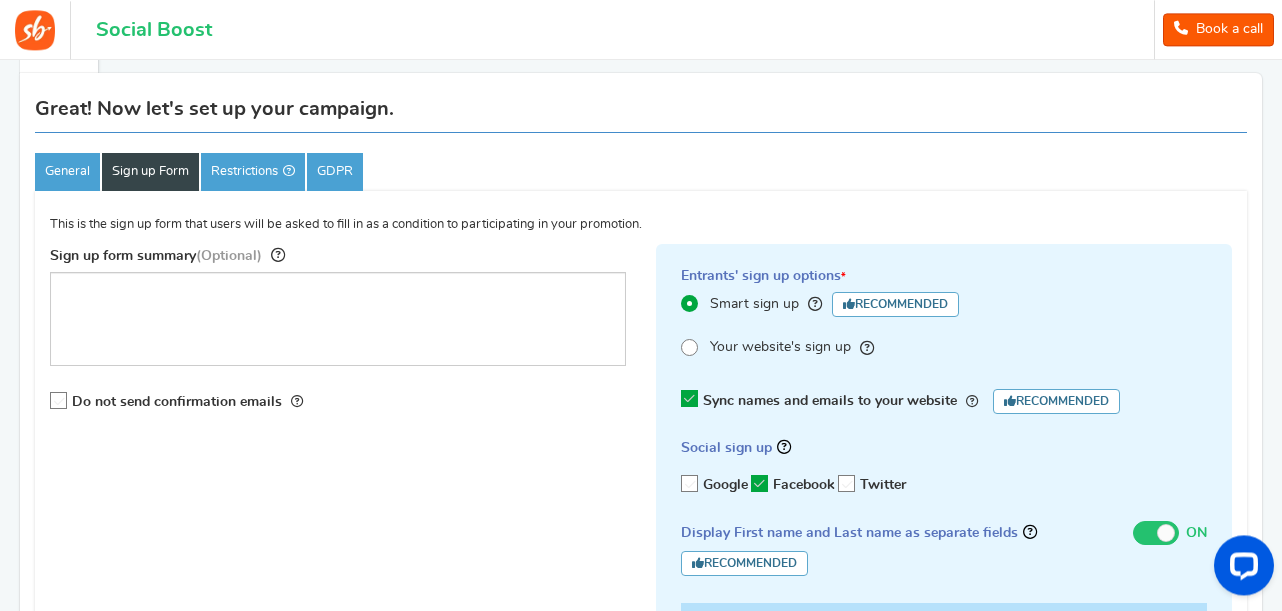 scroll, scrollTop: 204, scrollLeft: 0, axis: vertical 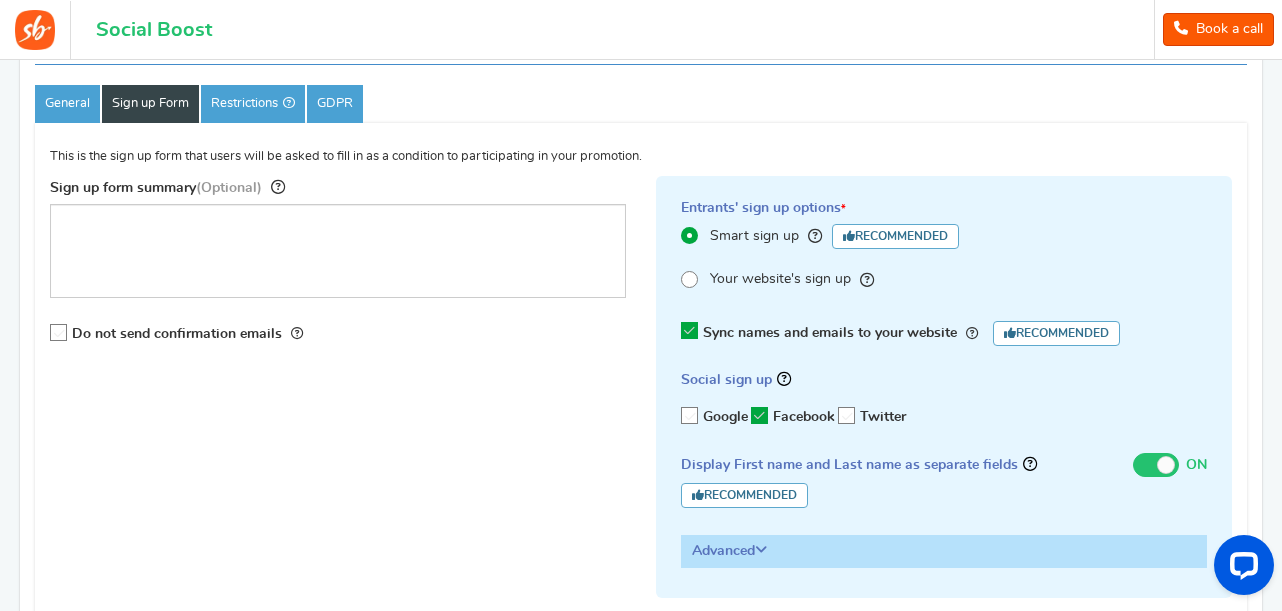 click at bounding box center (689, 279) 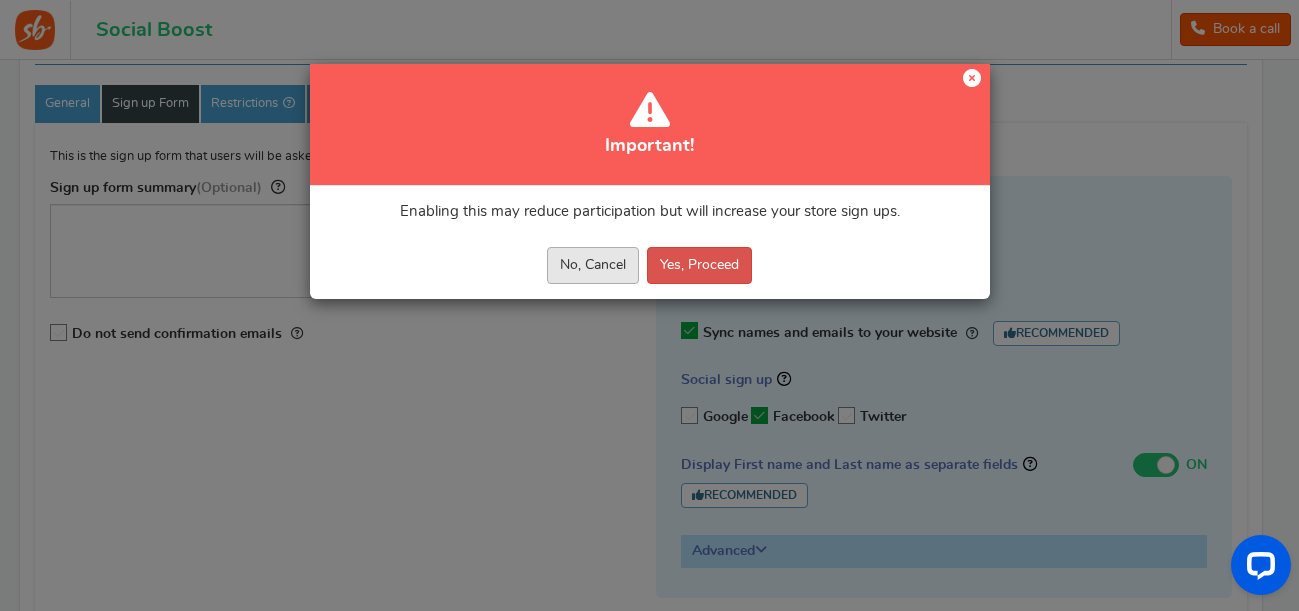 click on "No, Cancel" at bounding box center [593, 265] 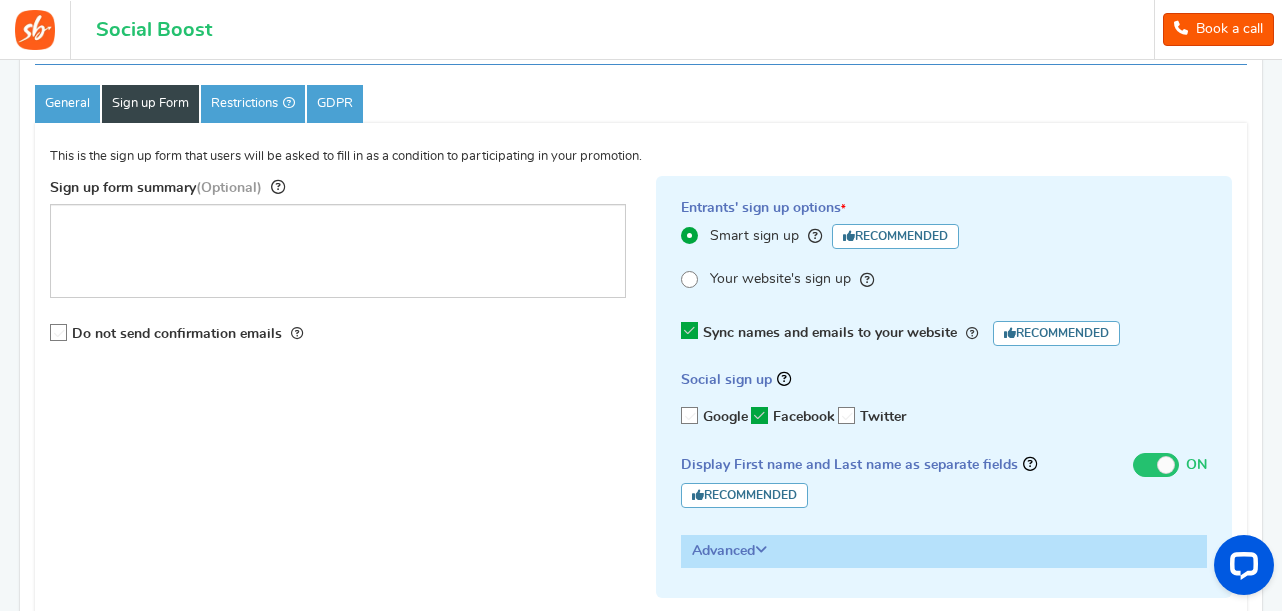 click at bounding box center (690, 416) 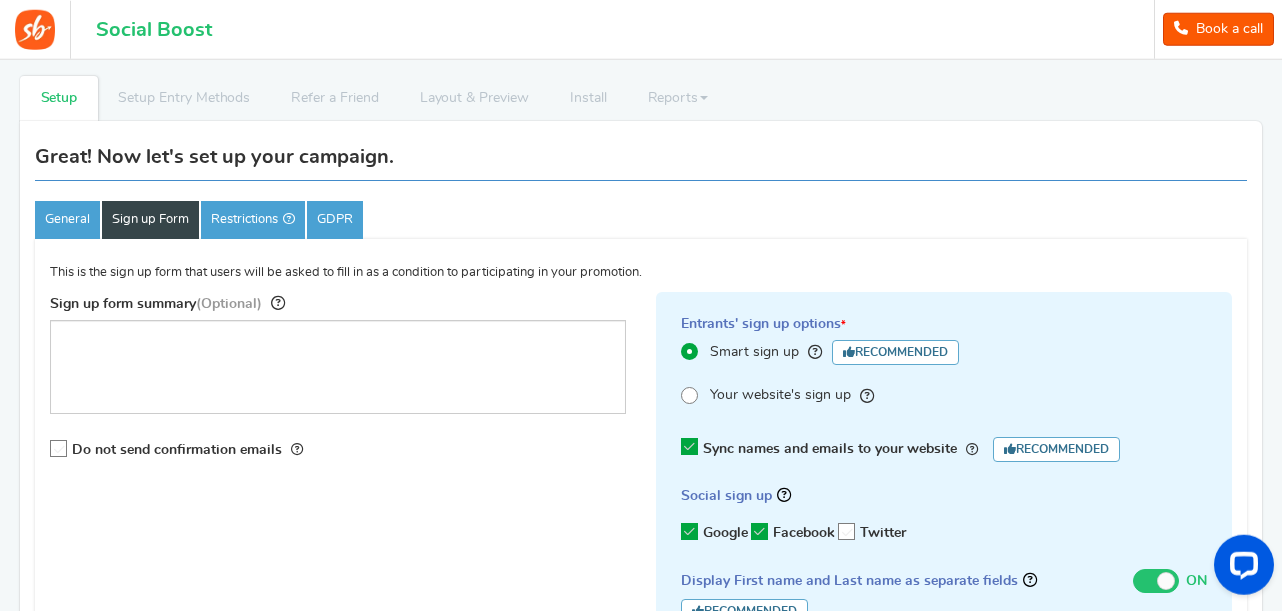 scroll, scrollTop: 0, scrollLeft: 0, axis: both 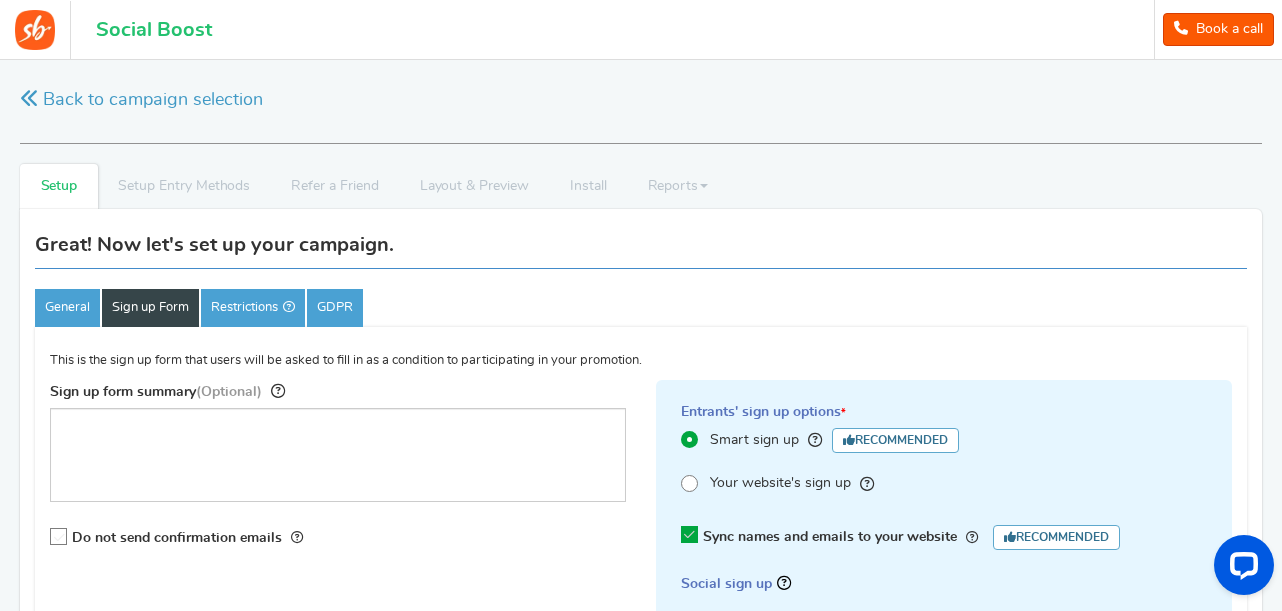 click at bounding box center (59, 537) 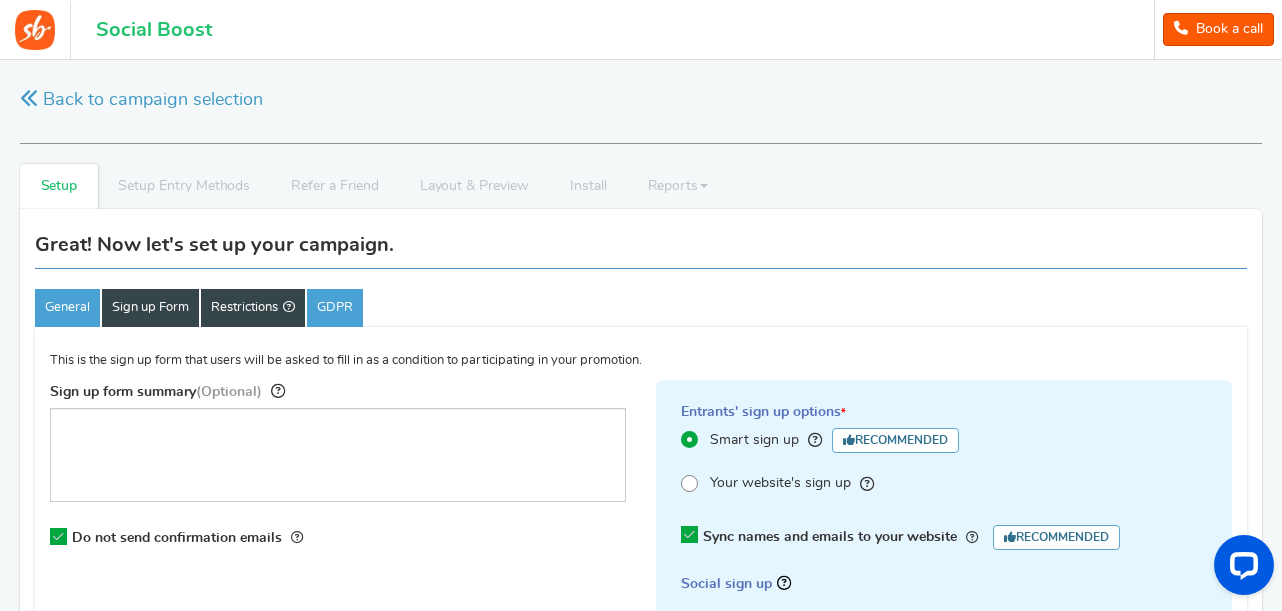 click on "Restrictions" at bounding box center [253, 308] 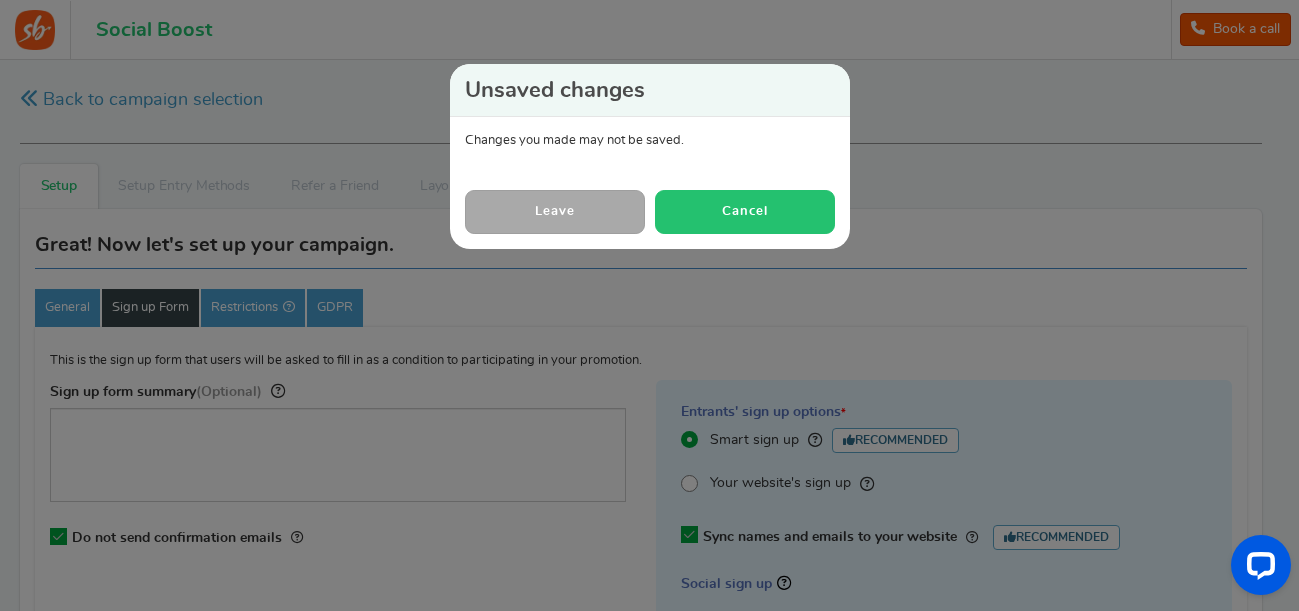 click on "Cancel" at bounding box center [745, 211] 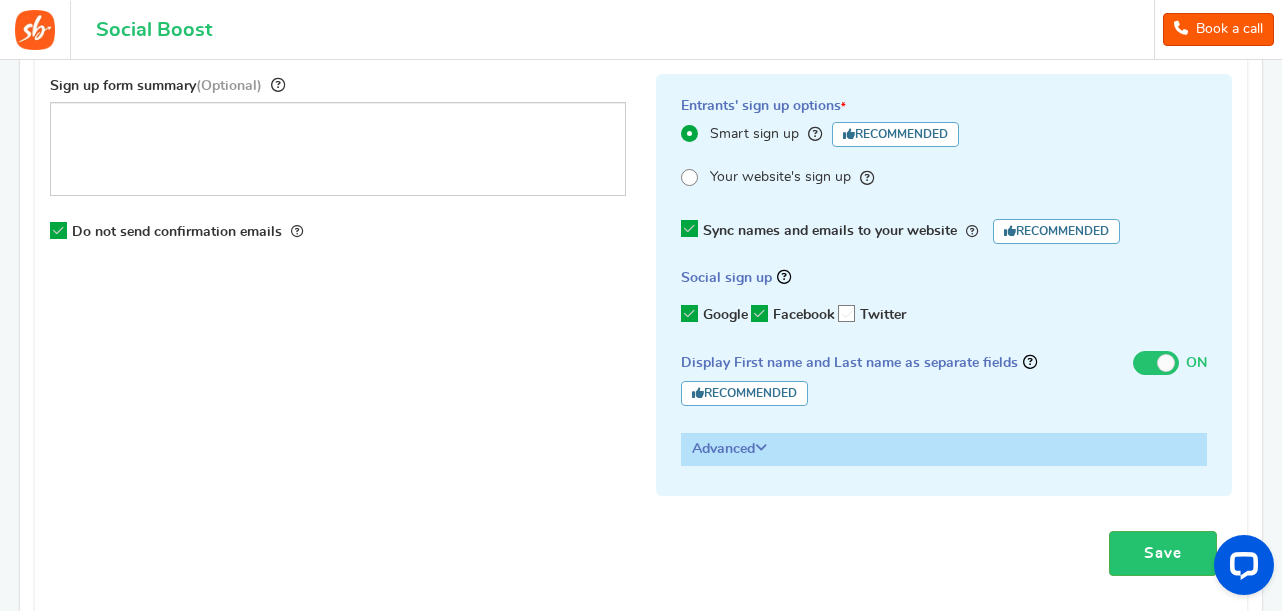 scroll, scrollTop: 510, scrollLeft: 0, axis: vertical 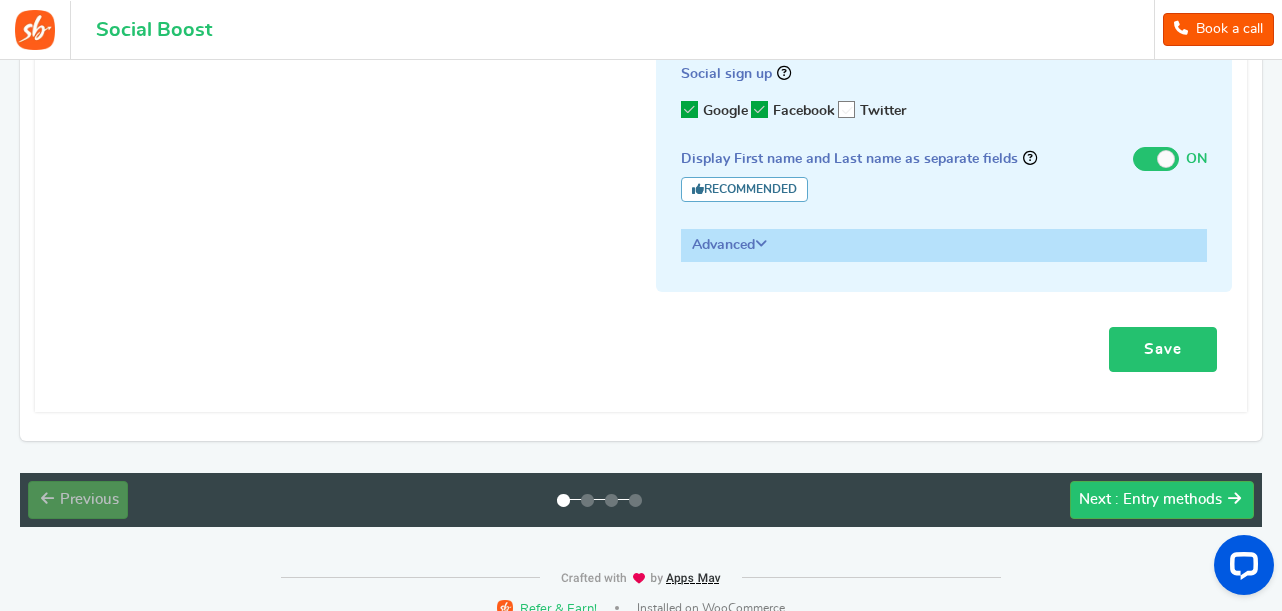 click on "Save" at bounding box center (1163, 349) 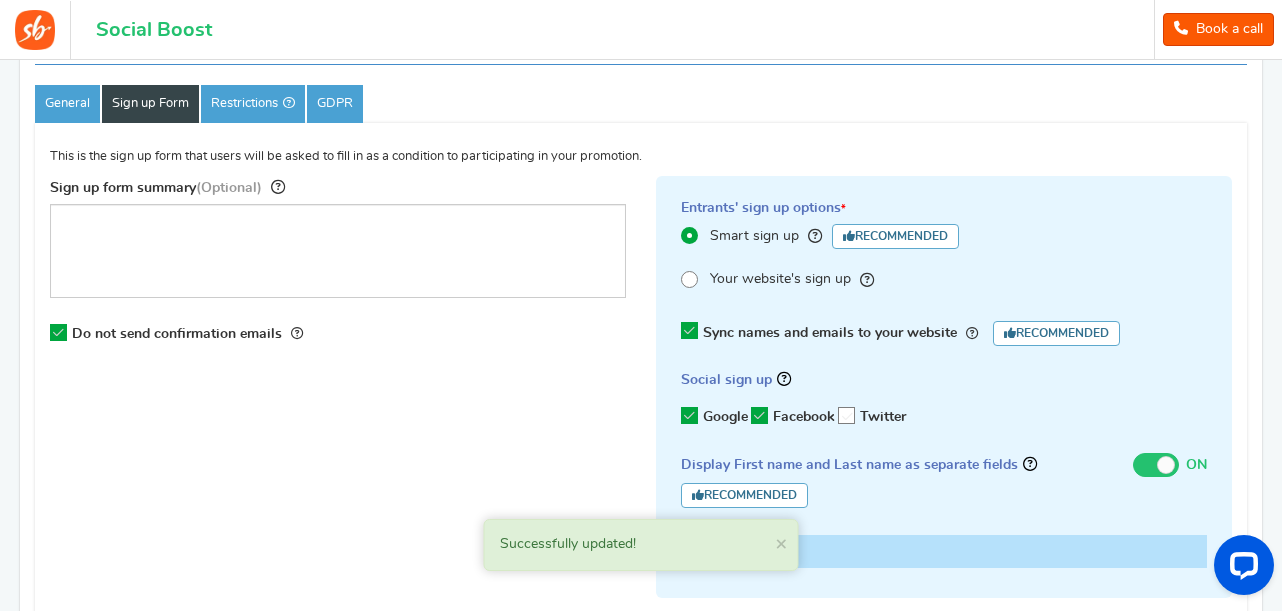 scroll, scrollTop: 0, scrollLeft: 0, axis: both 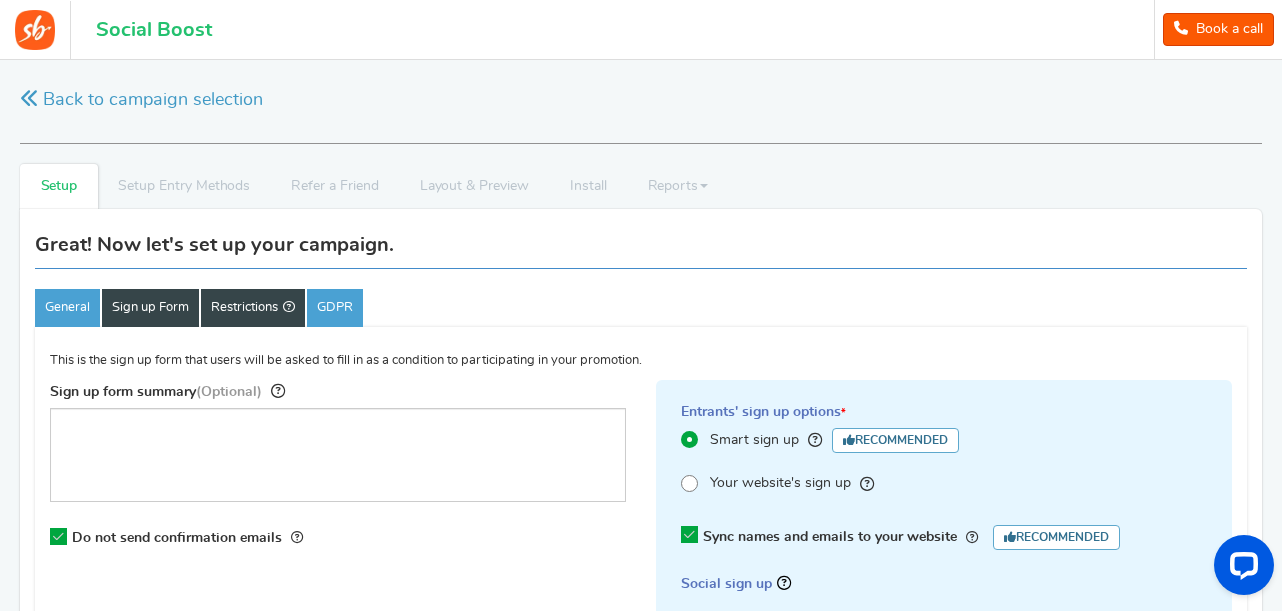 click on "Restrictions" at bounding box center (253, 308) 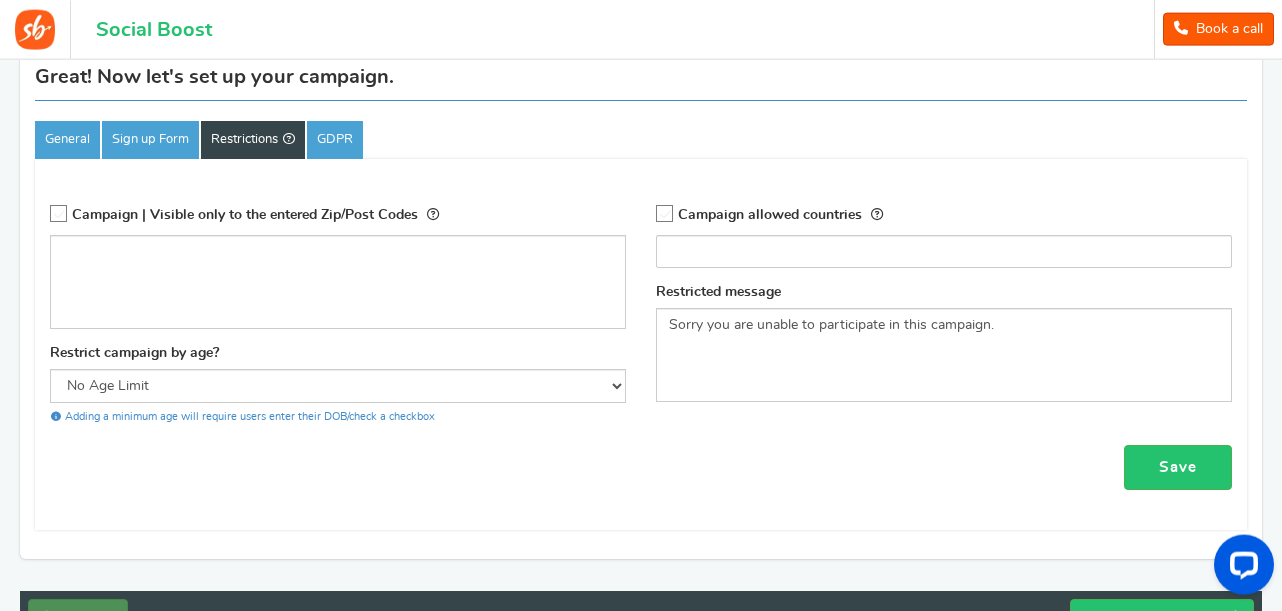 scroll, scrollTop: 204, scrollLeft: 0, axis: vertical 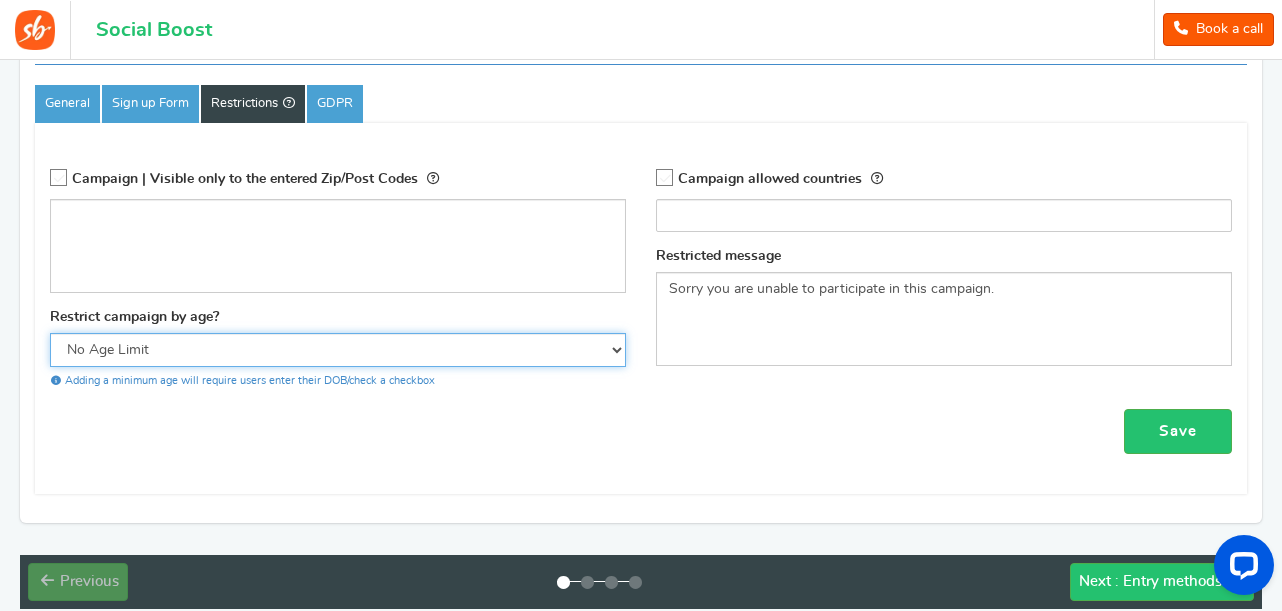 select on "18CHK" 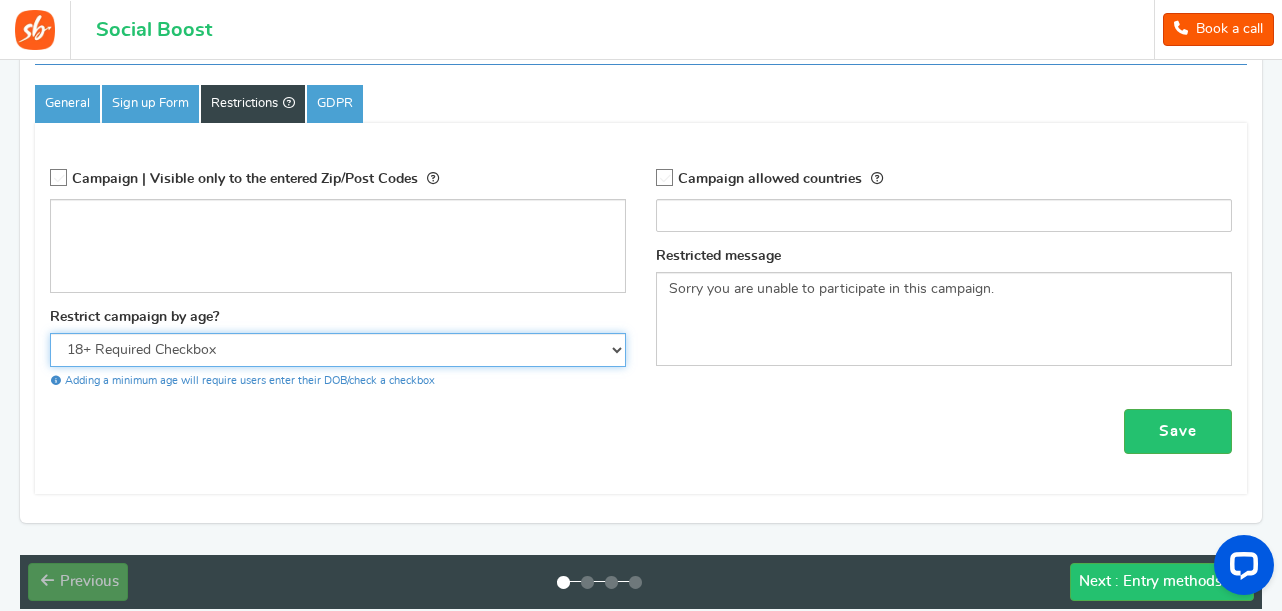 click on "18+ Required Checkbox" at bounding box center [0, 0] 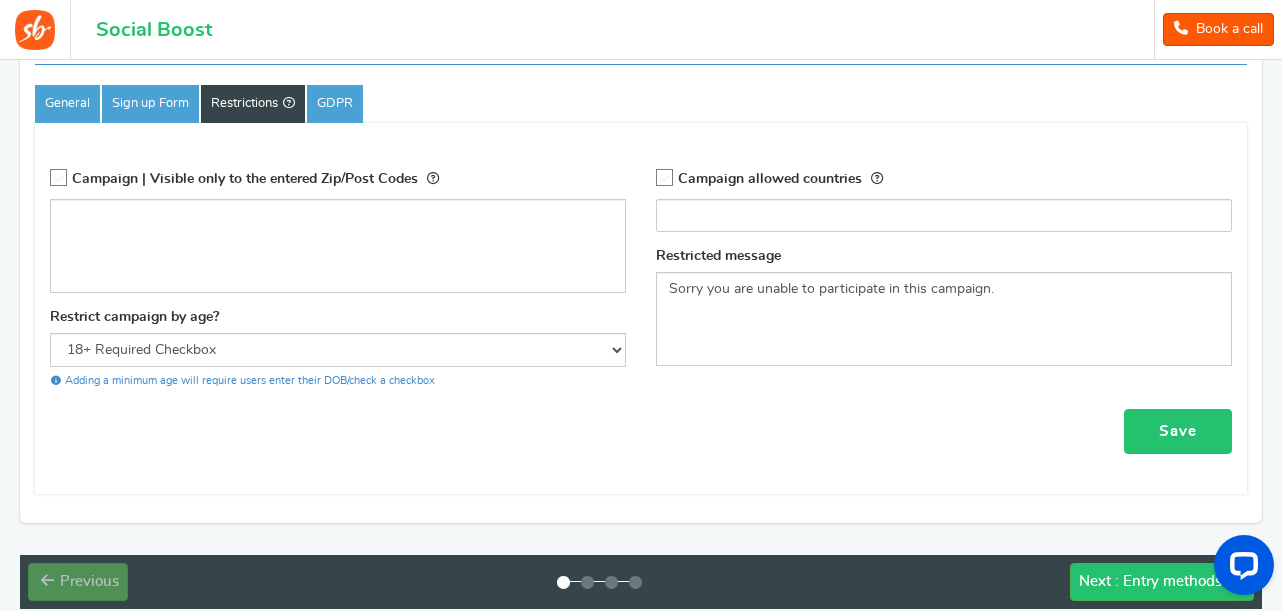 click on "Save" at bounding box center (1178, 431) 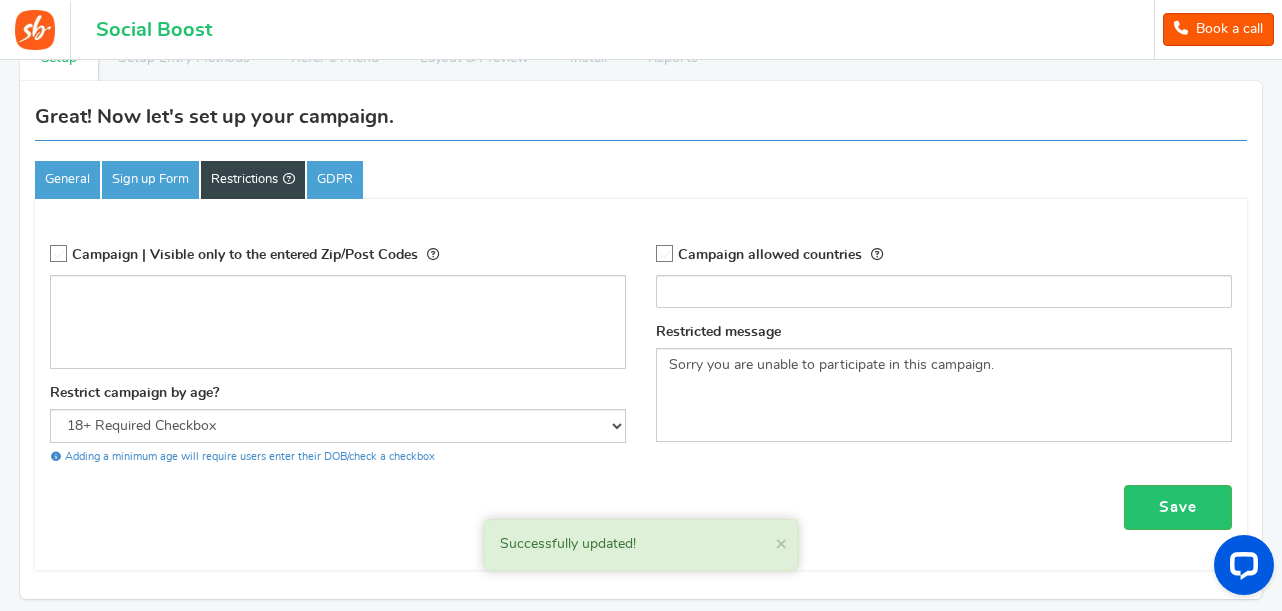scroll, scrollTop: 105, scrollLeft: 0, axis: vertical 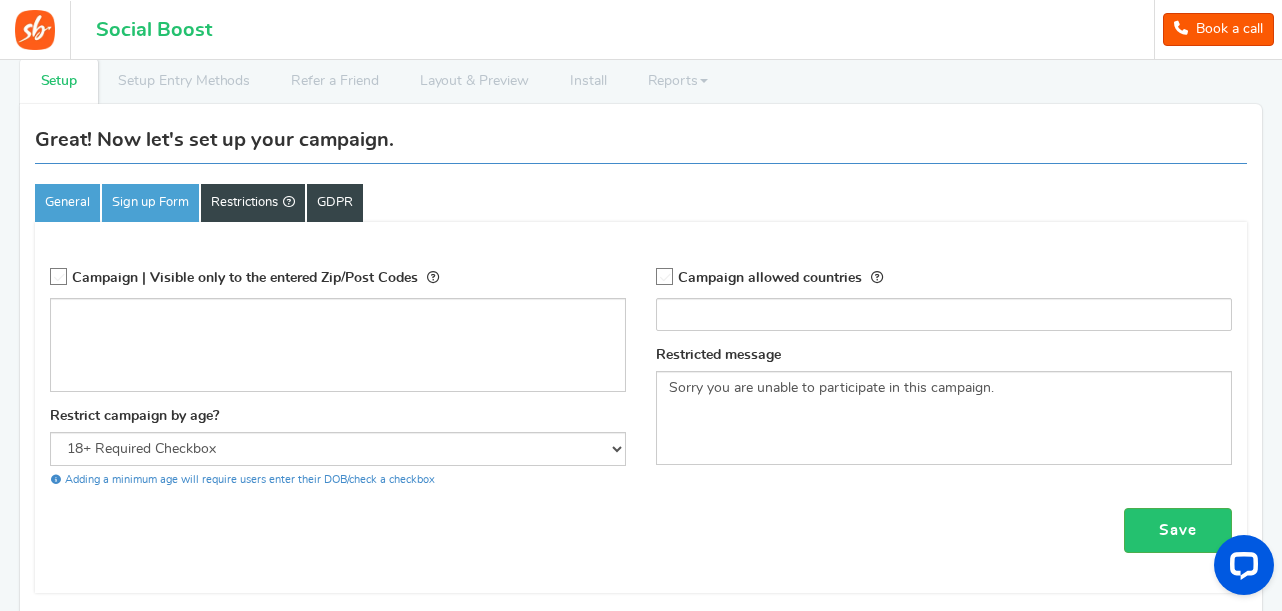 click on "GDPR" at bounding box center [335, 203] 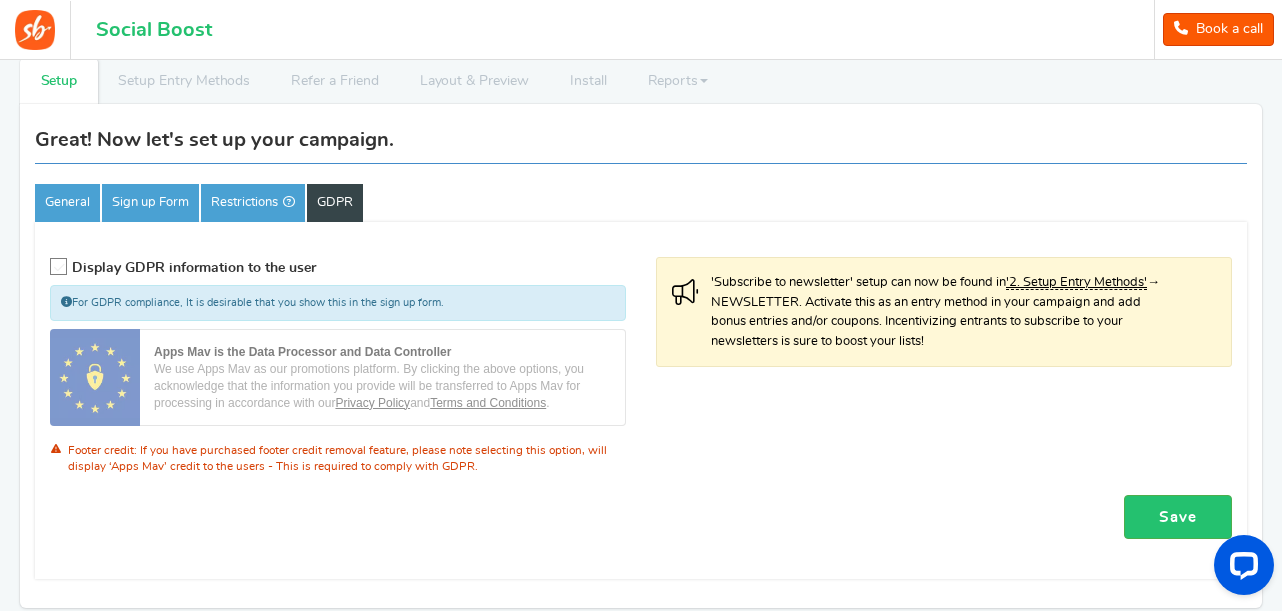 click at bounding box center [59, 267] 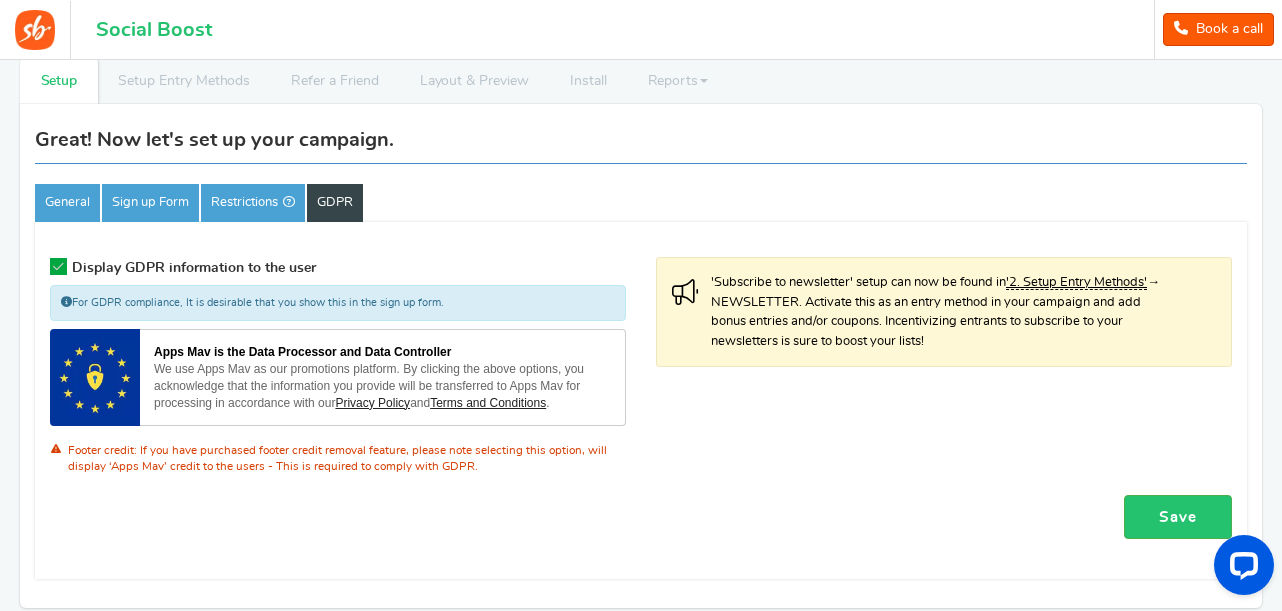 click at bounding box center (58, 266) 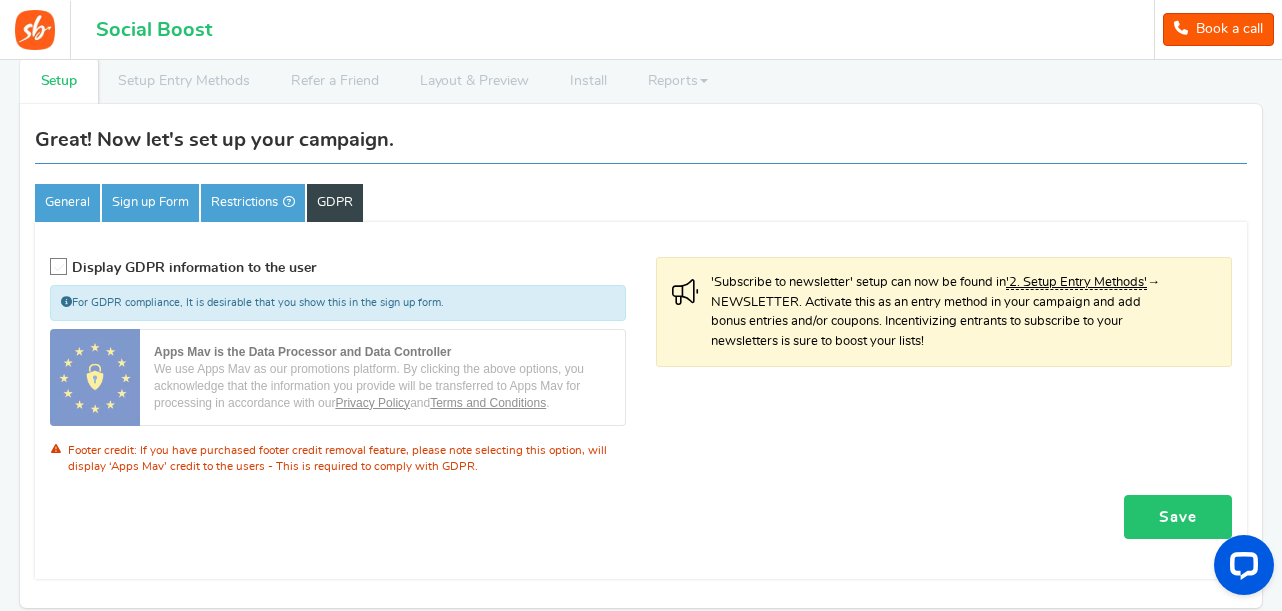 click on "Save" at bounding box center (1178, 517) 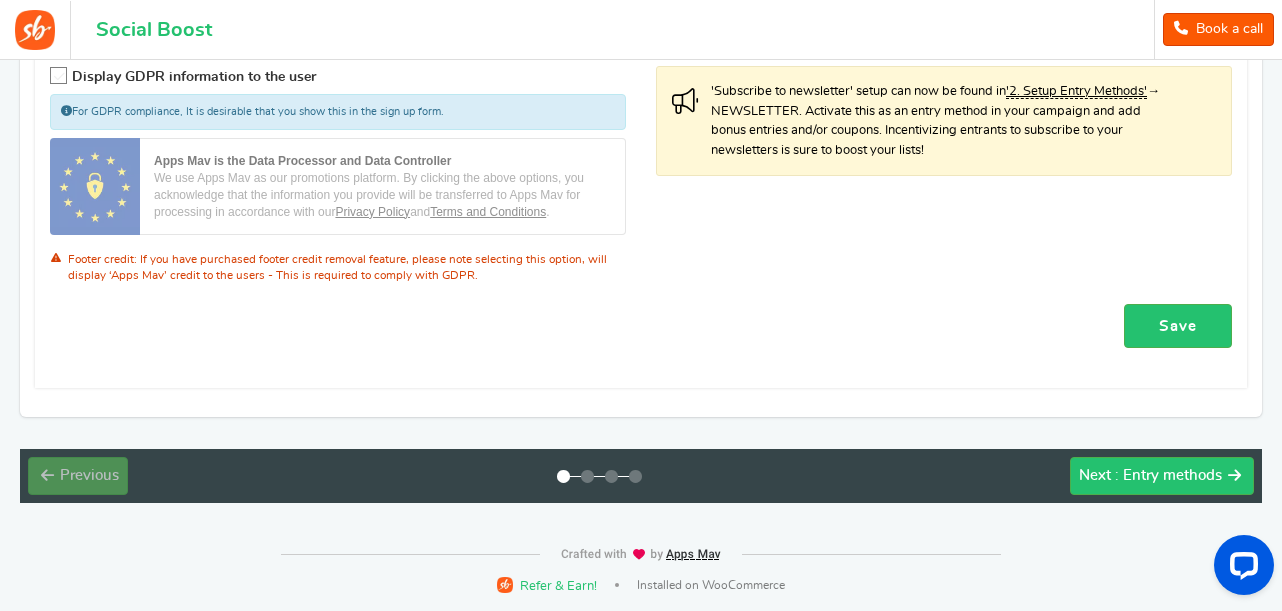 scroll, scrollTop: 194, scrollLeft: 0, axis: vertical 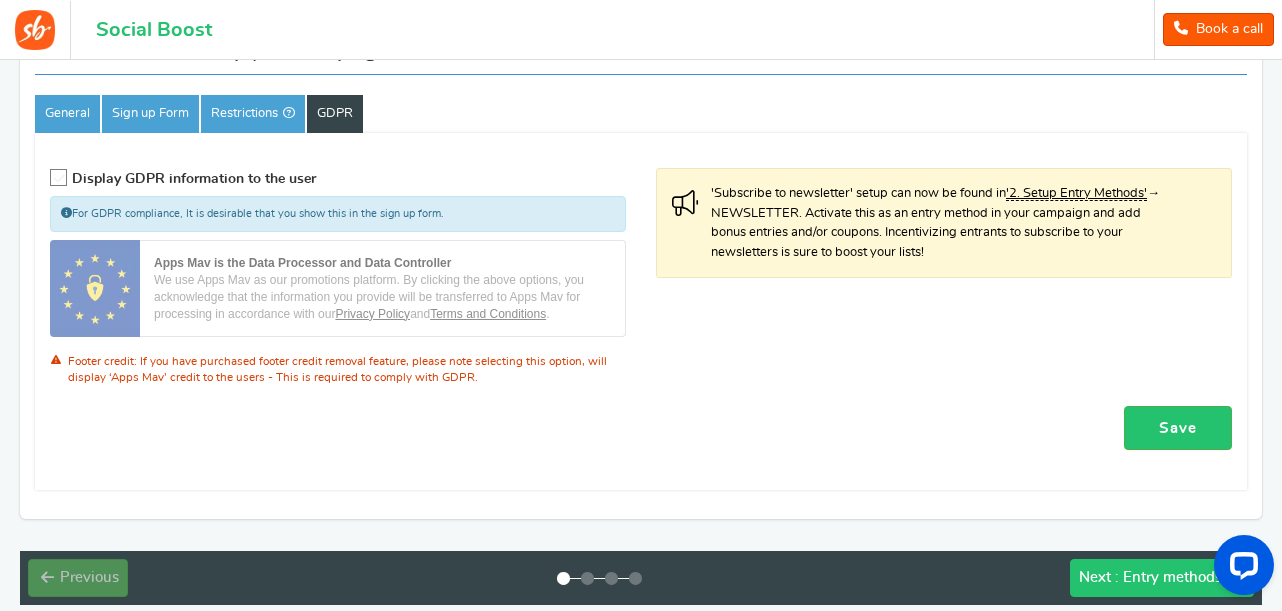 click on ": Entry methods" at bounding box center [1168, 577] 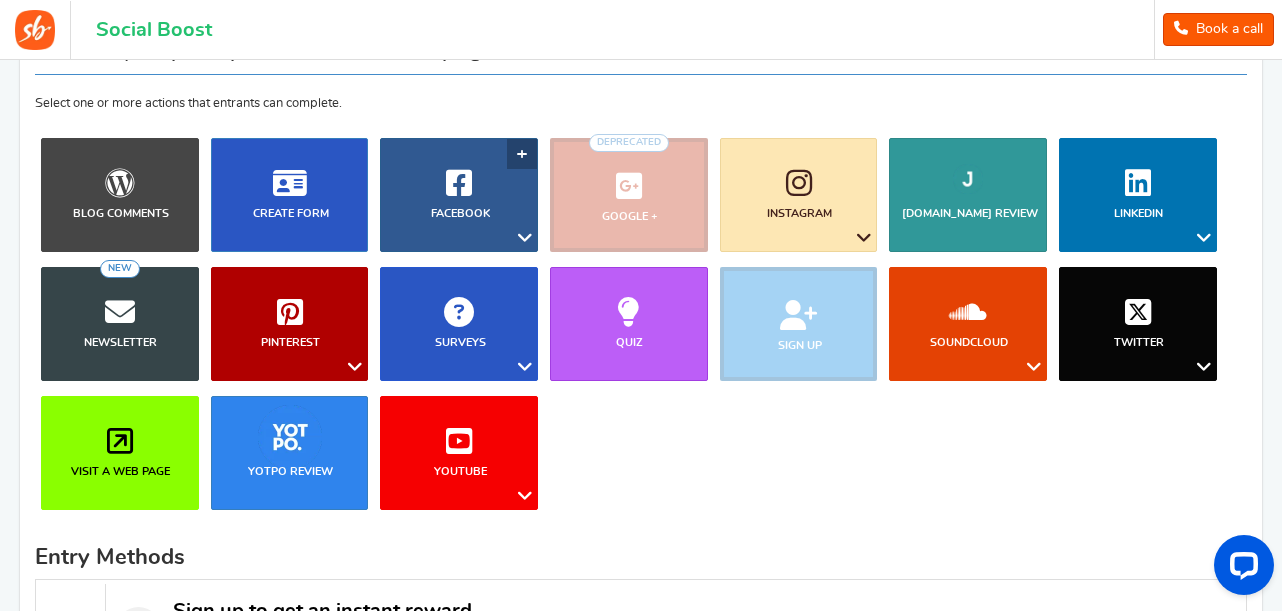click at bounding box center (525, 238) 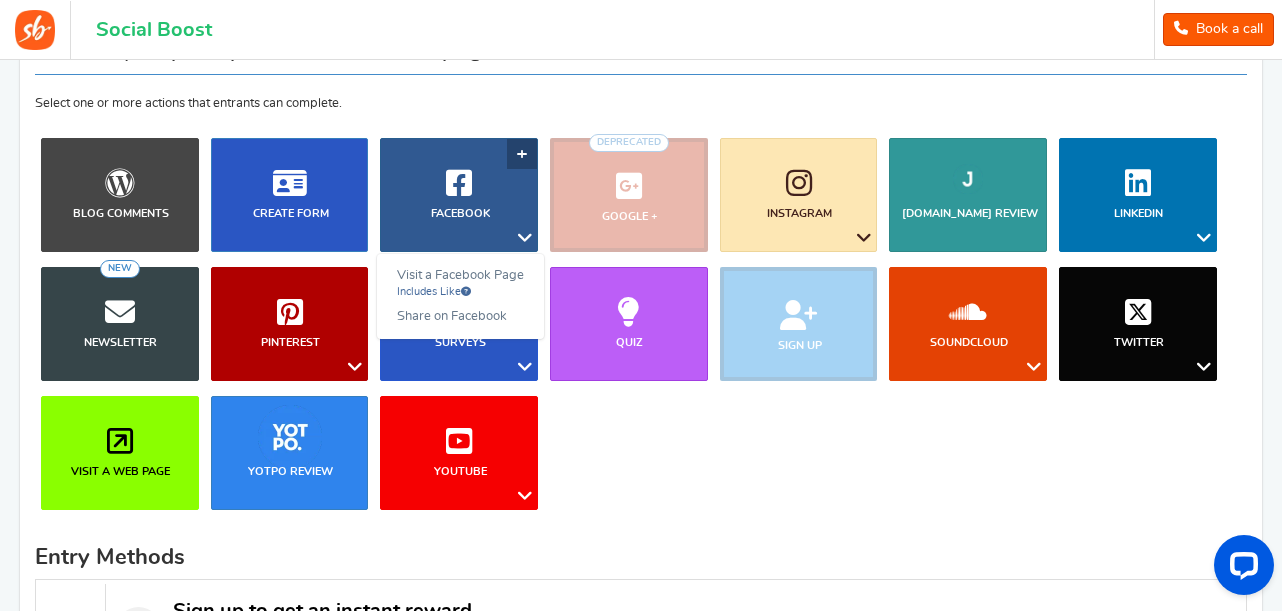 click on "Facebook" at bounding box center (459, 195) 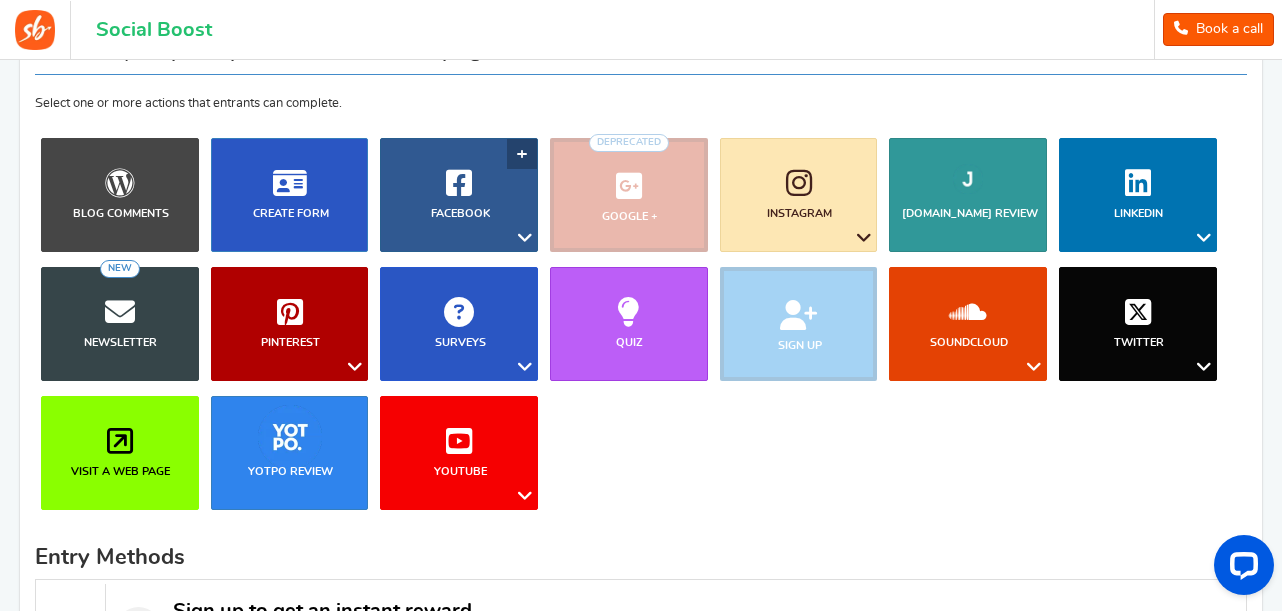click on "Facebook" at bounding box center [459, 195] 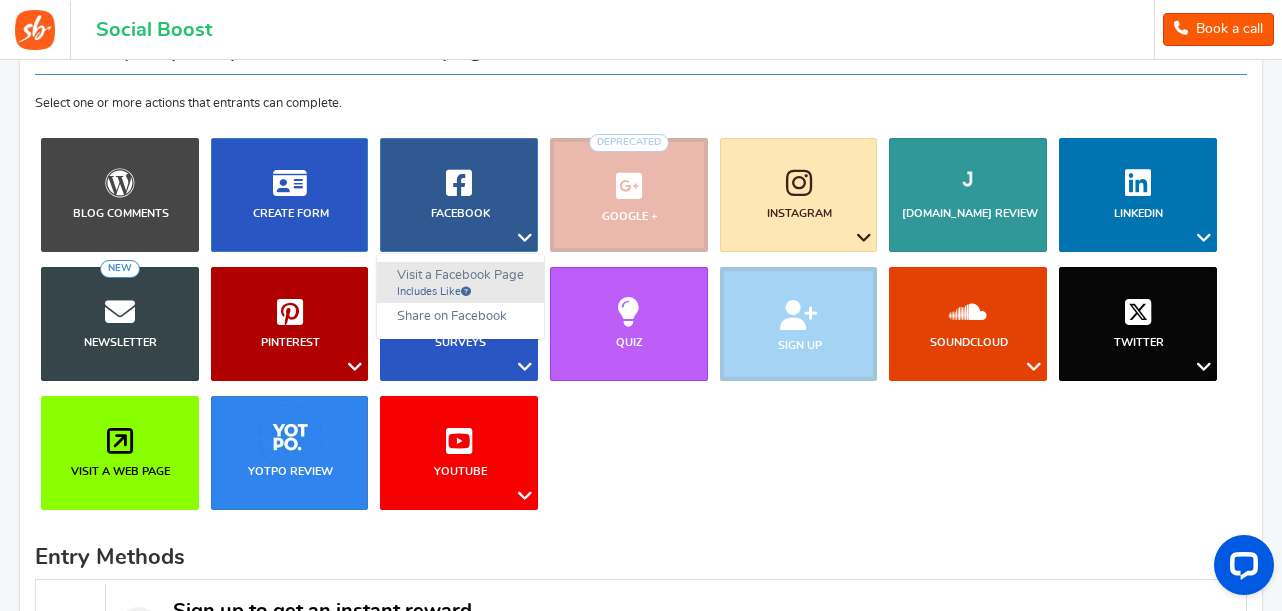 click on "Visit a Facebook Page
Includes Like" at bounding box center (460, 282) 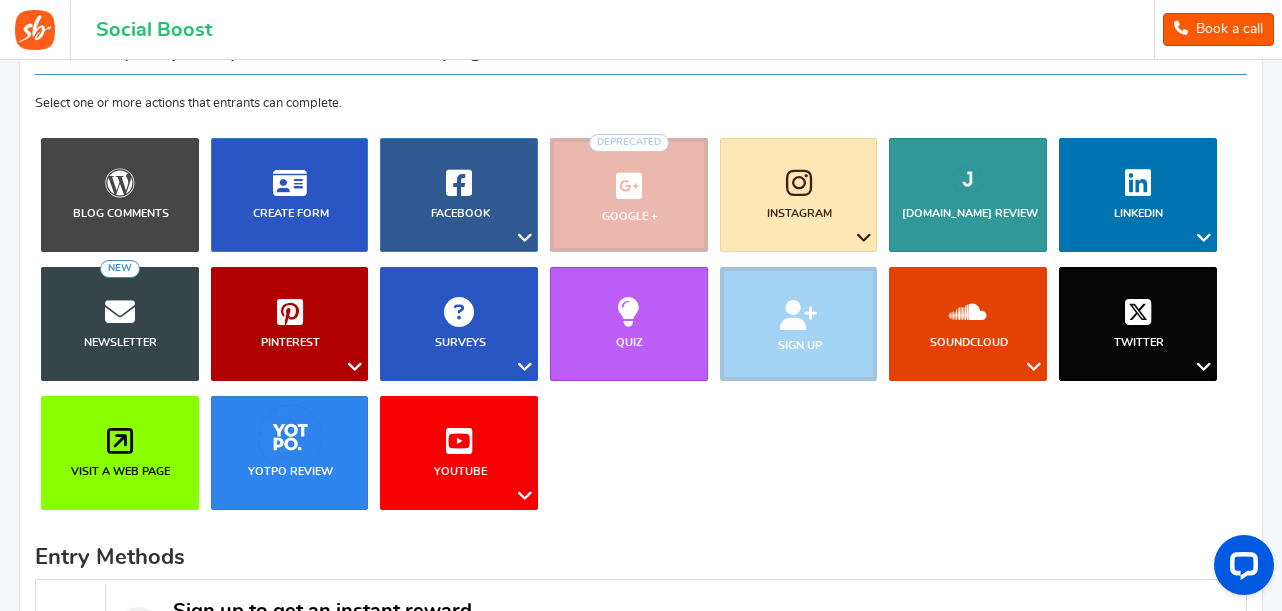 scroll, scrollTop: 889, scrollLeft: 0, axis: vertical 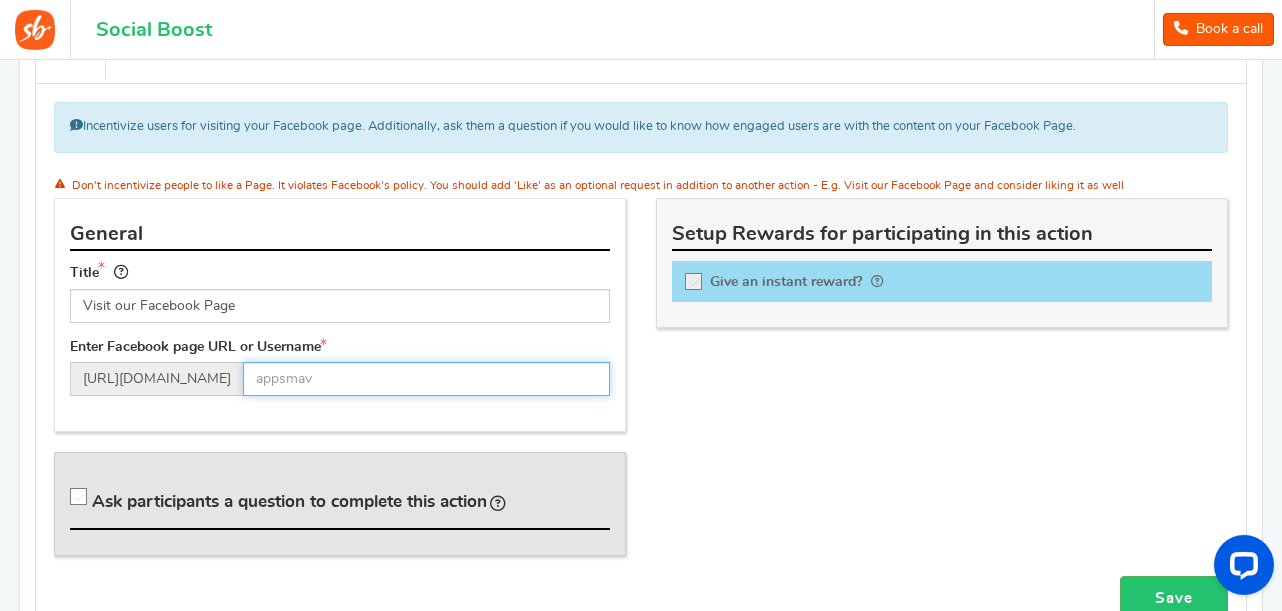click at bounding box center (426, 379) 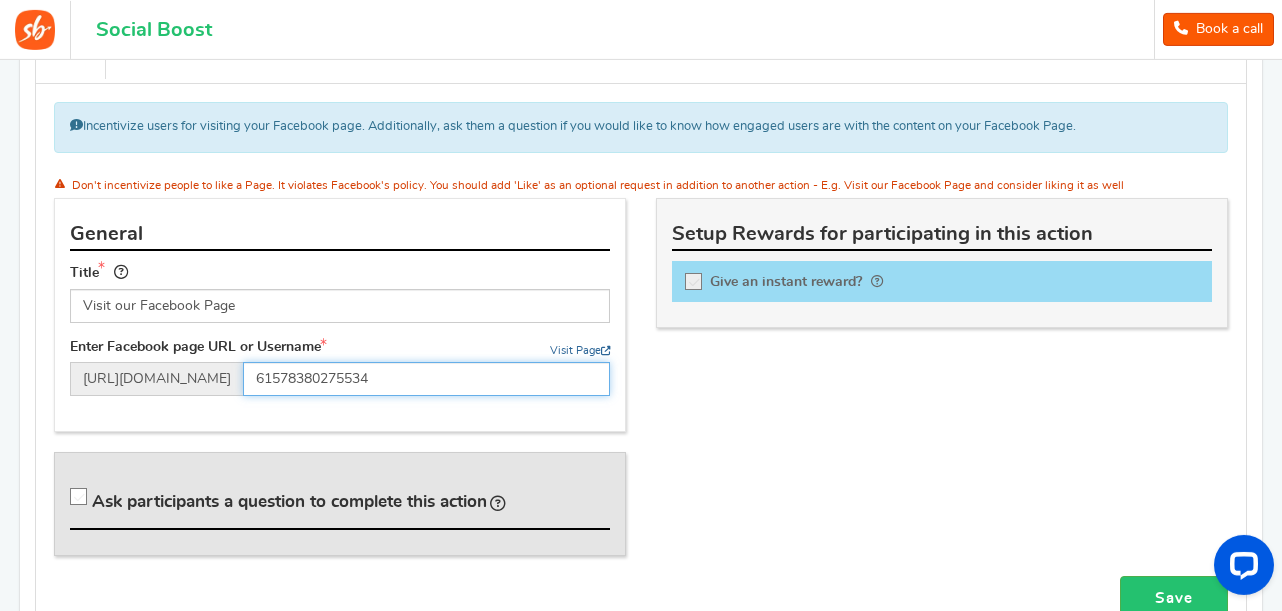 type on "61578380275534" 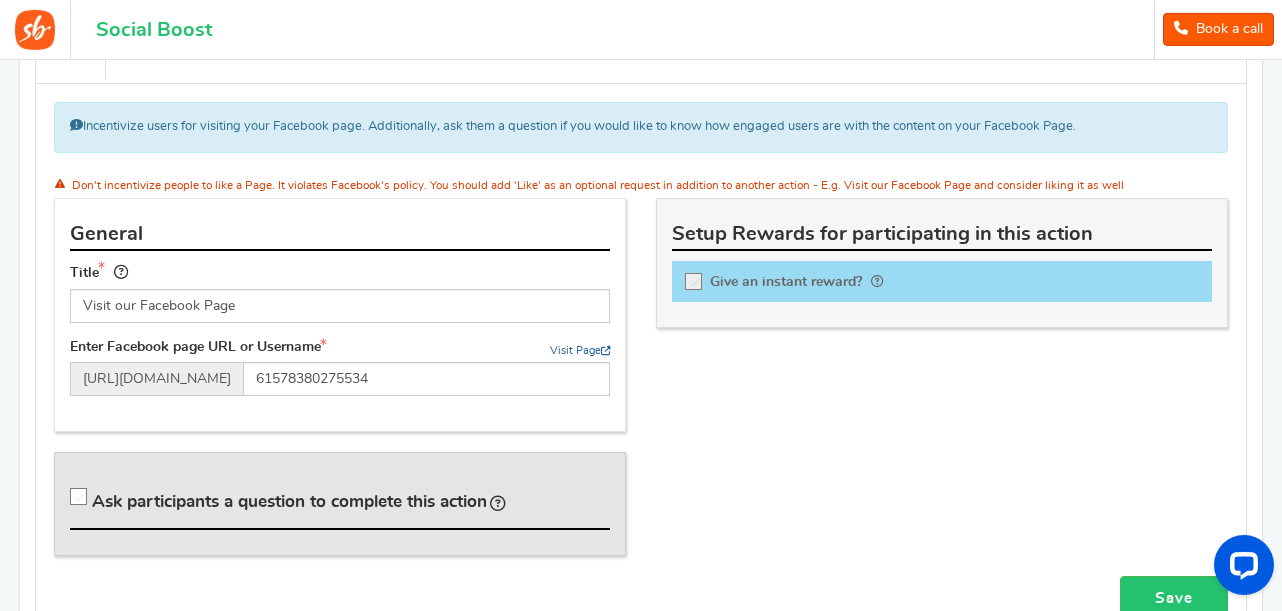 click on "Visit Page" at bounding box center [580, 350] 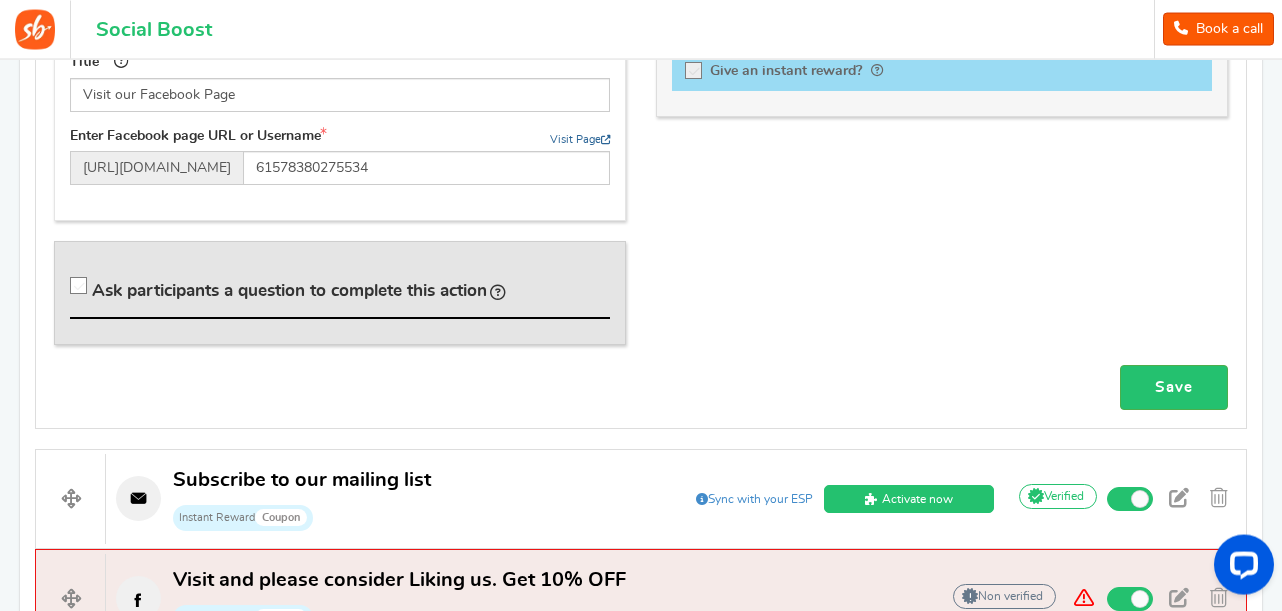 scroll, scrollTop: 1195, scrollLeft: 0, axis: vertical 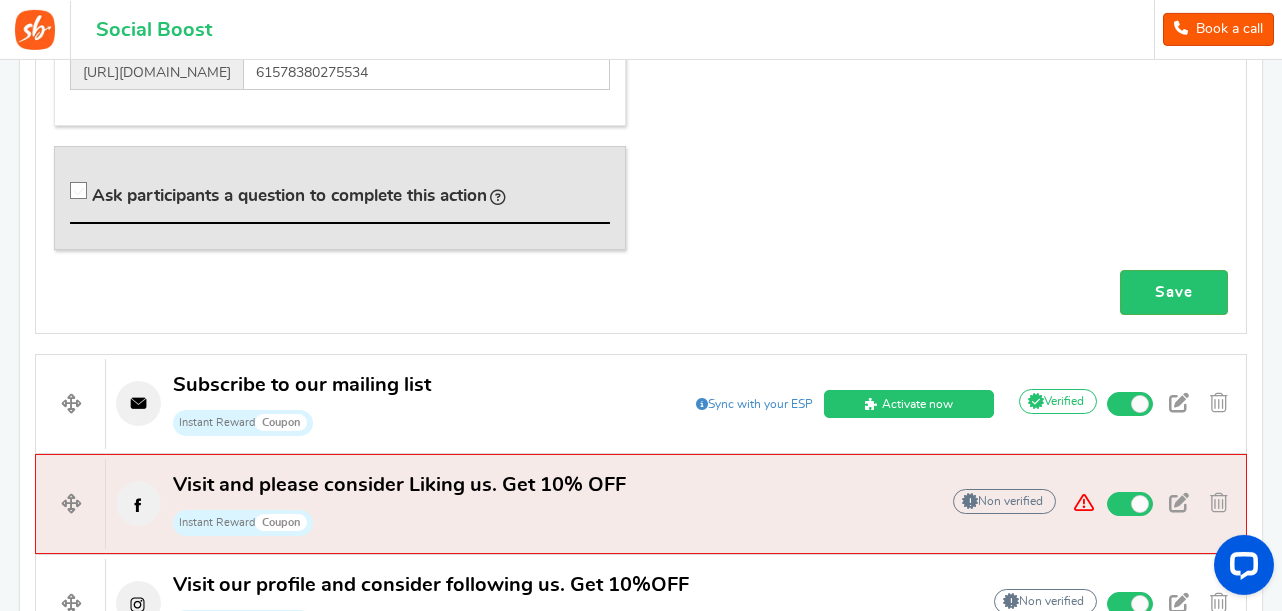 click on "Ask participants a question to complete this action" at bounding box center [340, 195] 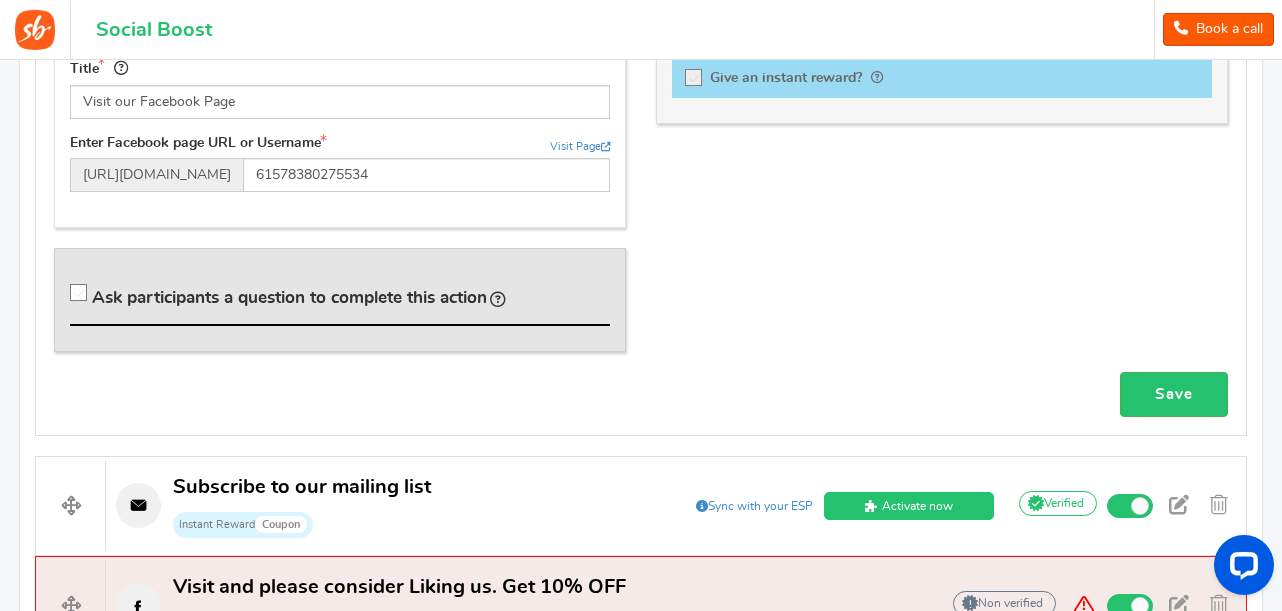 scroll, scrollTop: 889, scrollLeft: 0, axis: vertical 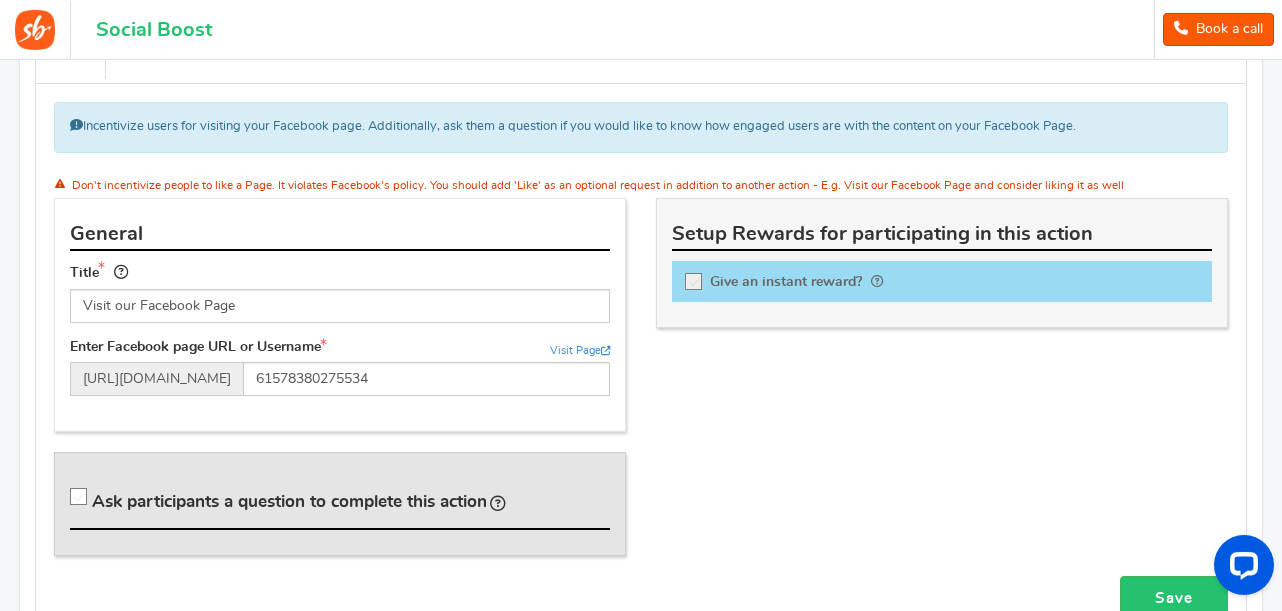 click at bounding box center [694, 282] 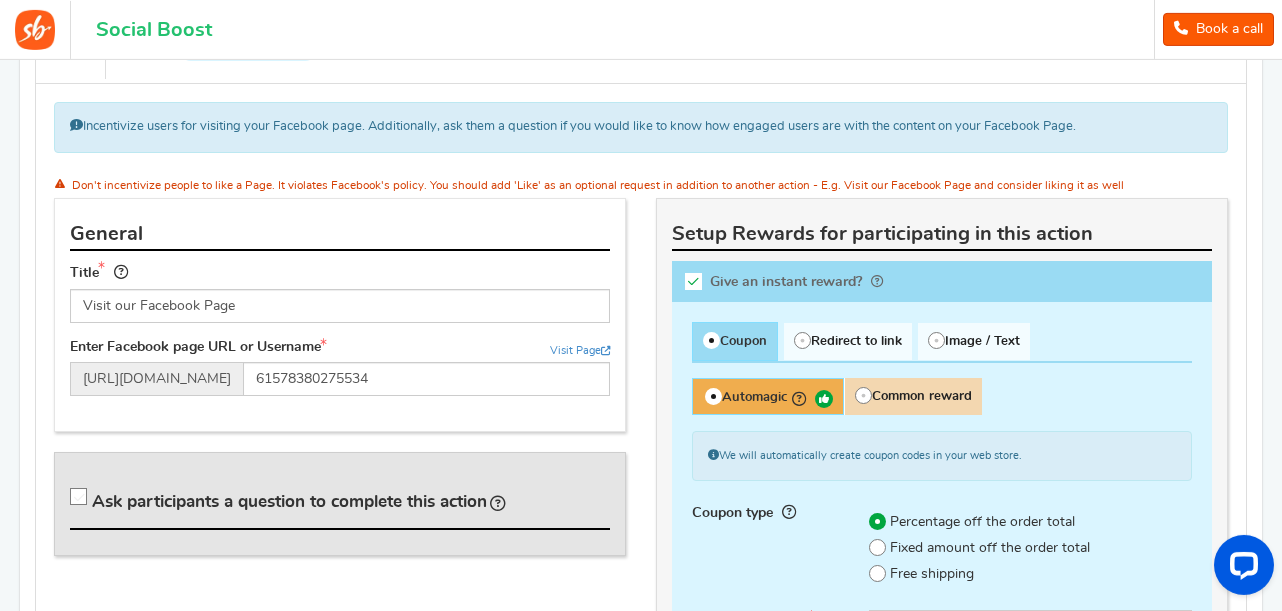 click on "Coupon" at bounding box center (735, 341) 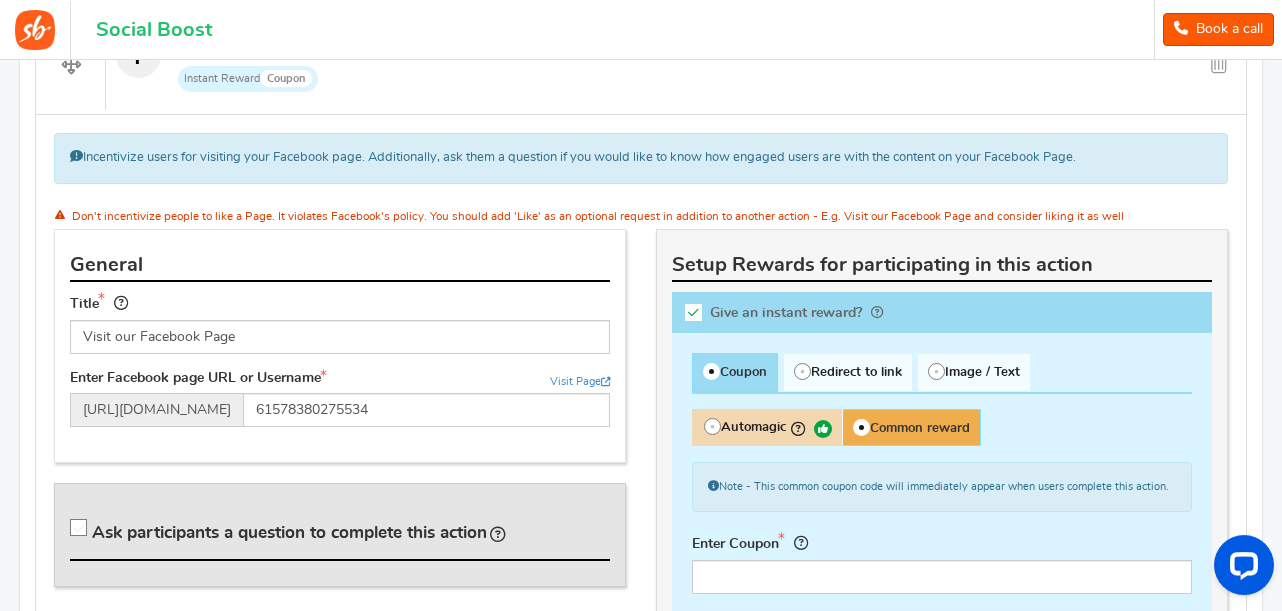 scroll, scrollTop: 889, scrollLeft: 0, axis: vertical 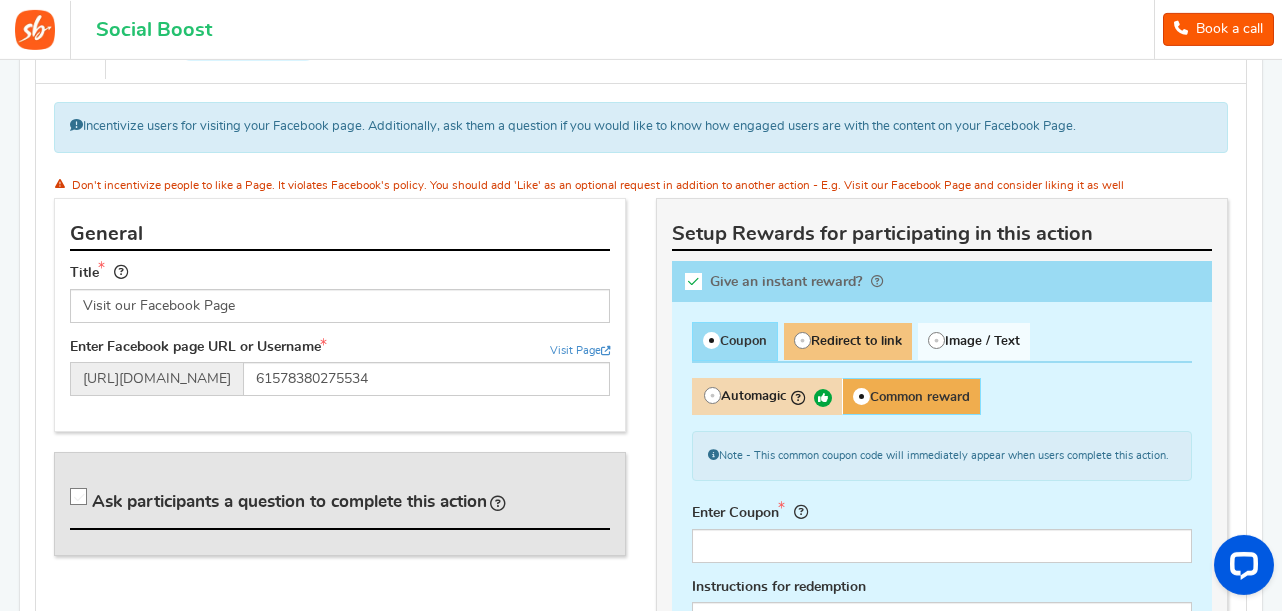click on "Redirect to link" at bounding box center (848, 341) 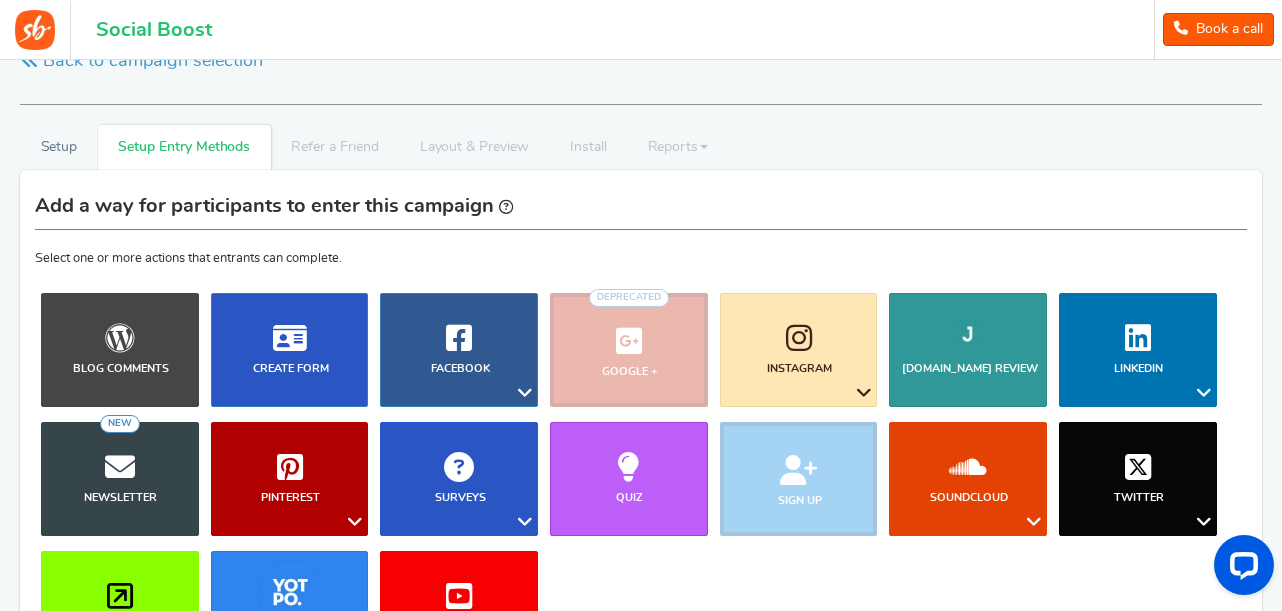 scroll, scrollTop: 0, scrollLeft: 0, axis: both 